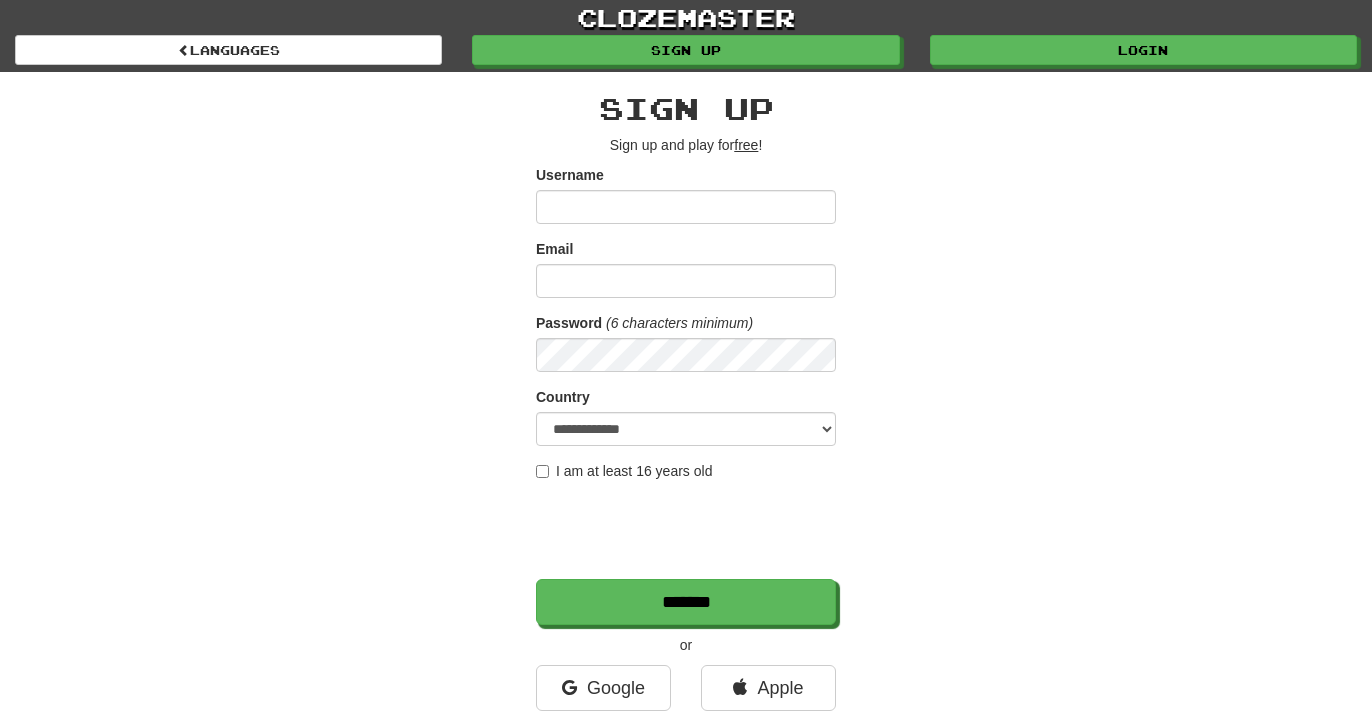 scroll, scrollTop: 0, scrollLeft: 0, axis: both 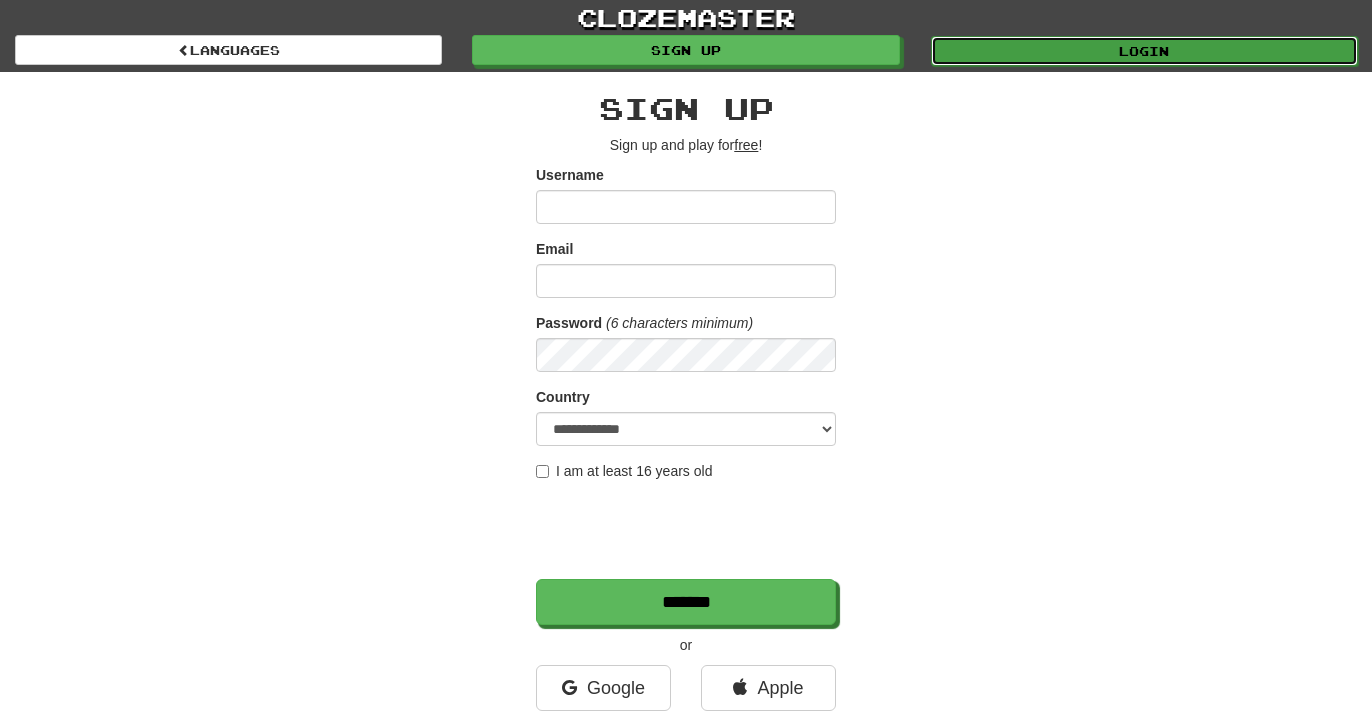click on "Login" at bounding box center (1144, 51) 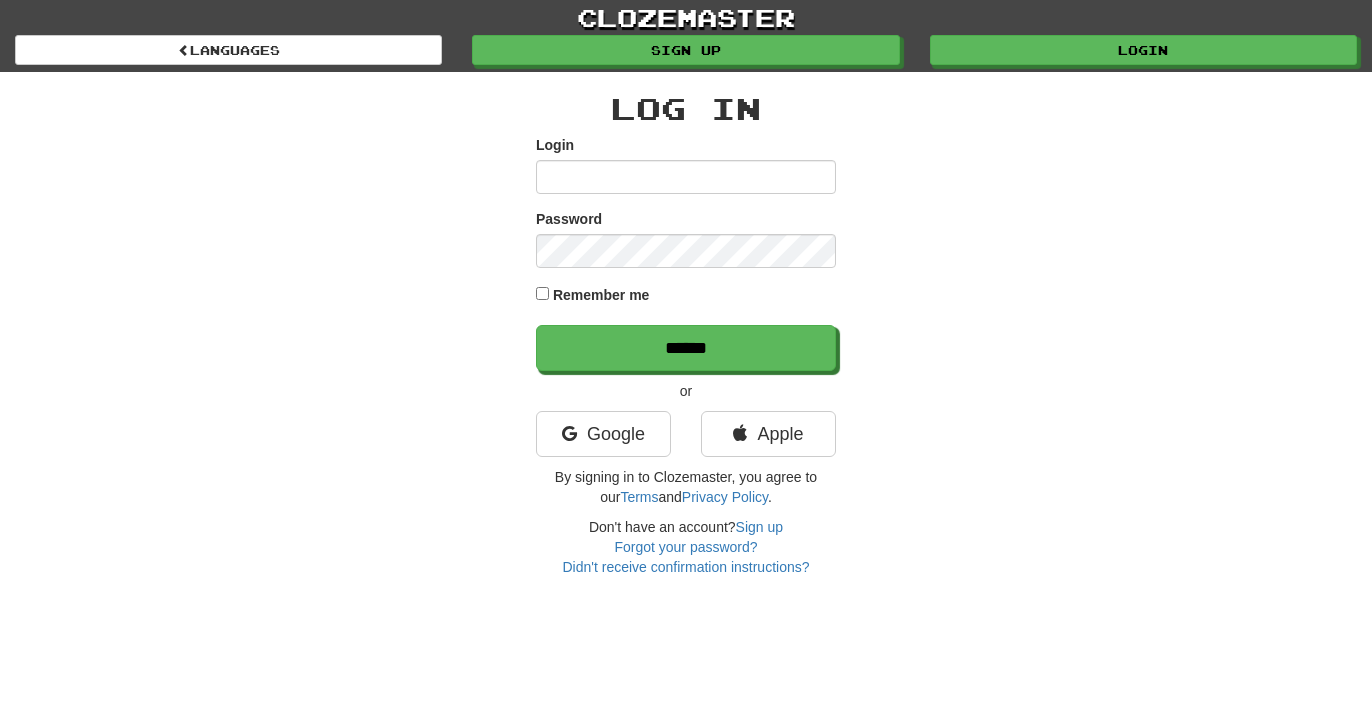 scroll, scrollTop: 0, scrollLeft: 0, axis: both 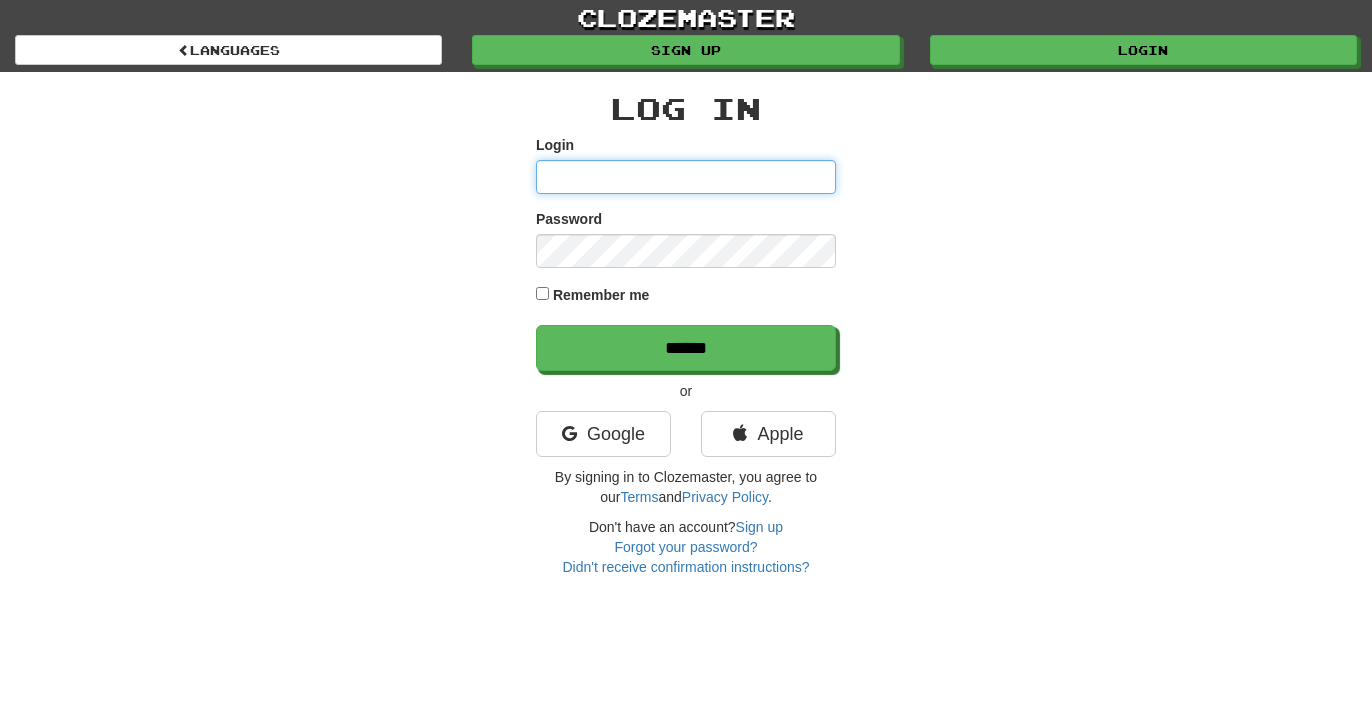 paste on "**********" 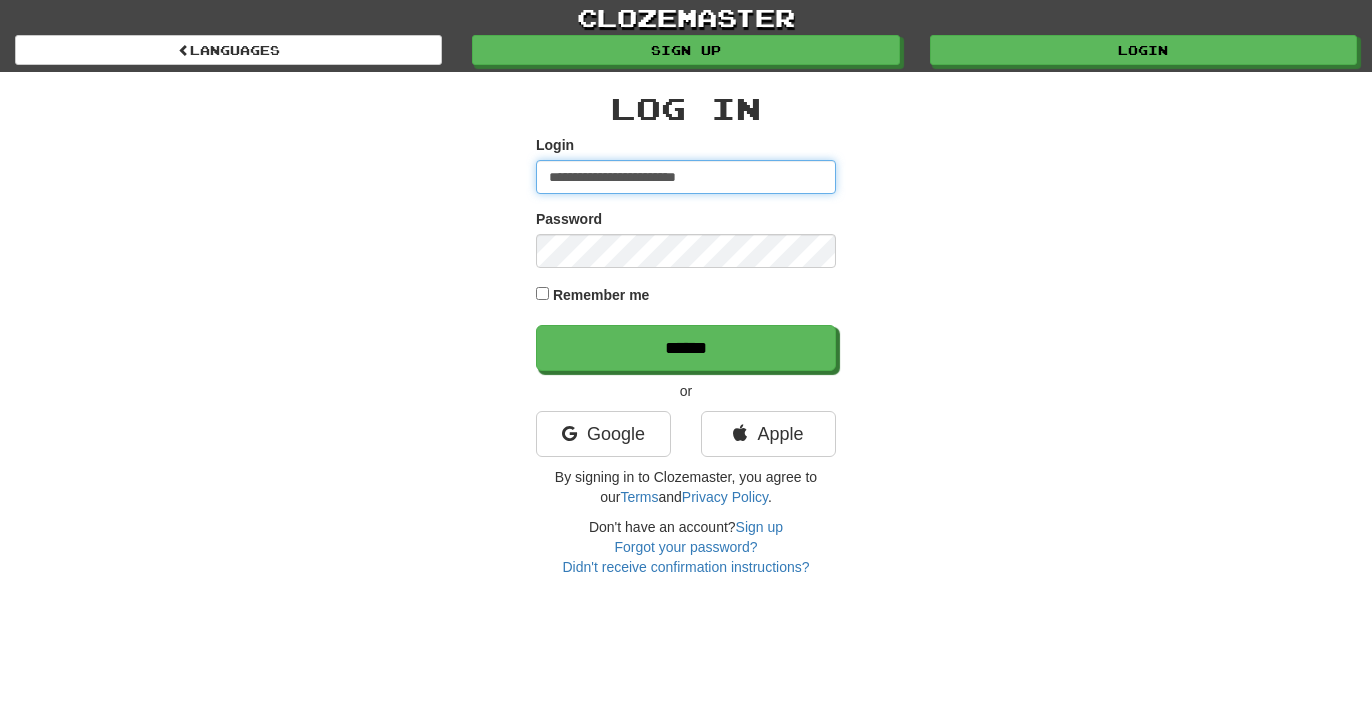 type on "**********" 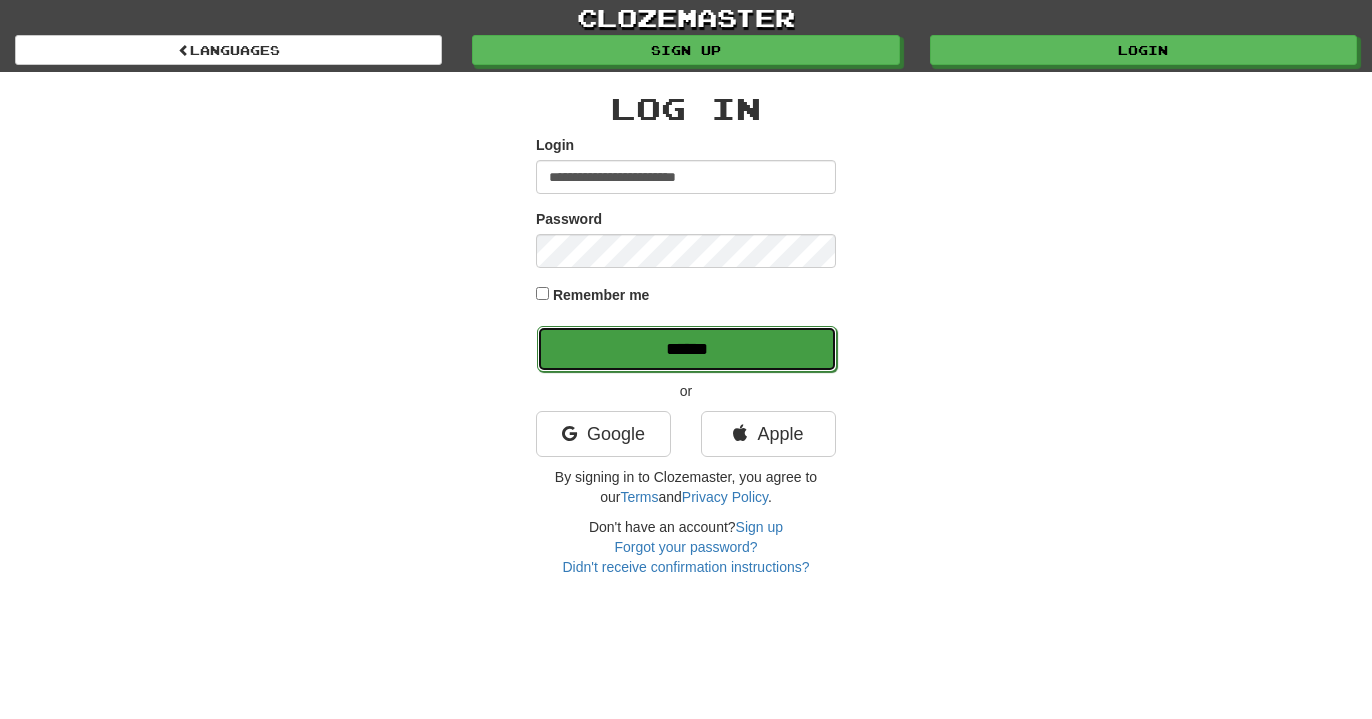 click on "******" at bounding box center (687, 349) 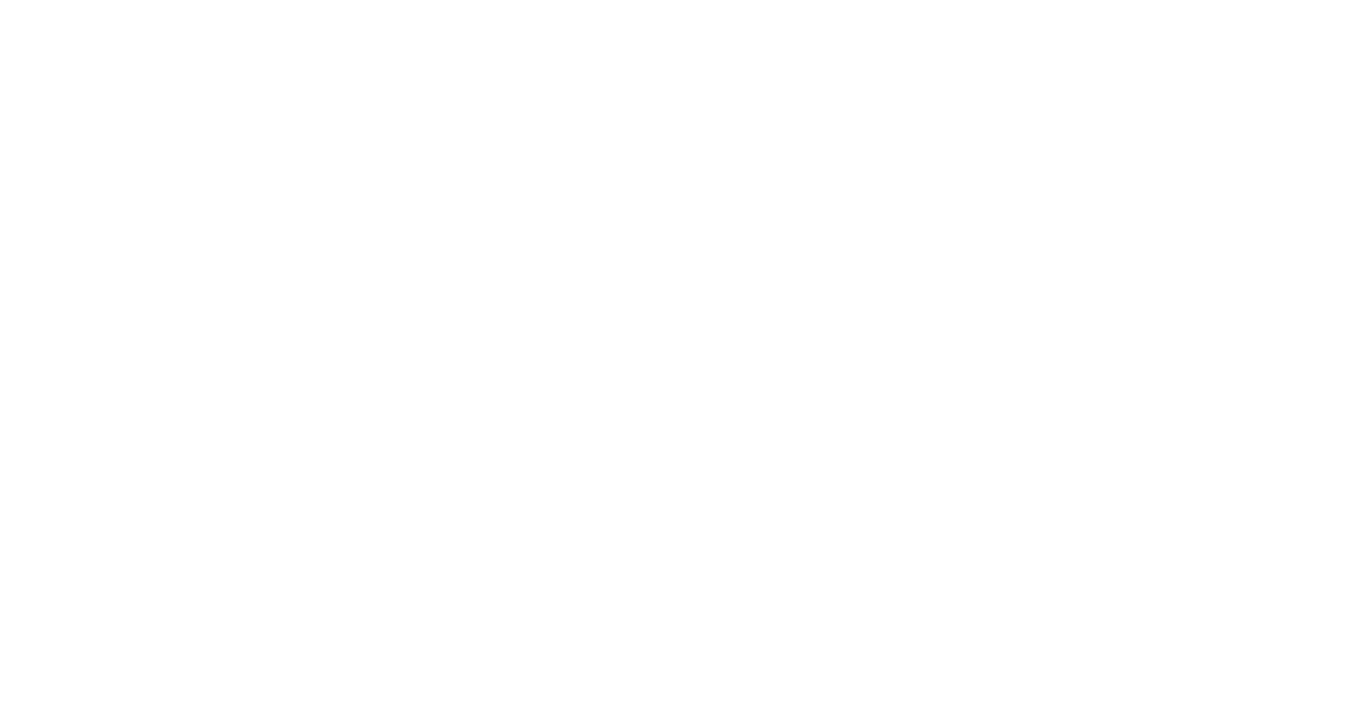 scroll, scrollTop: 0, scrollLeft: 0, axis: both 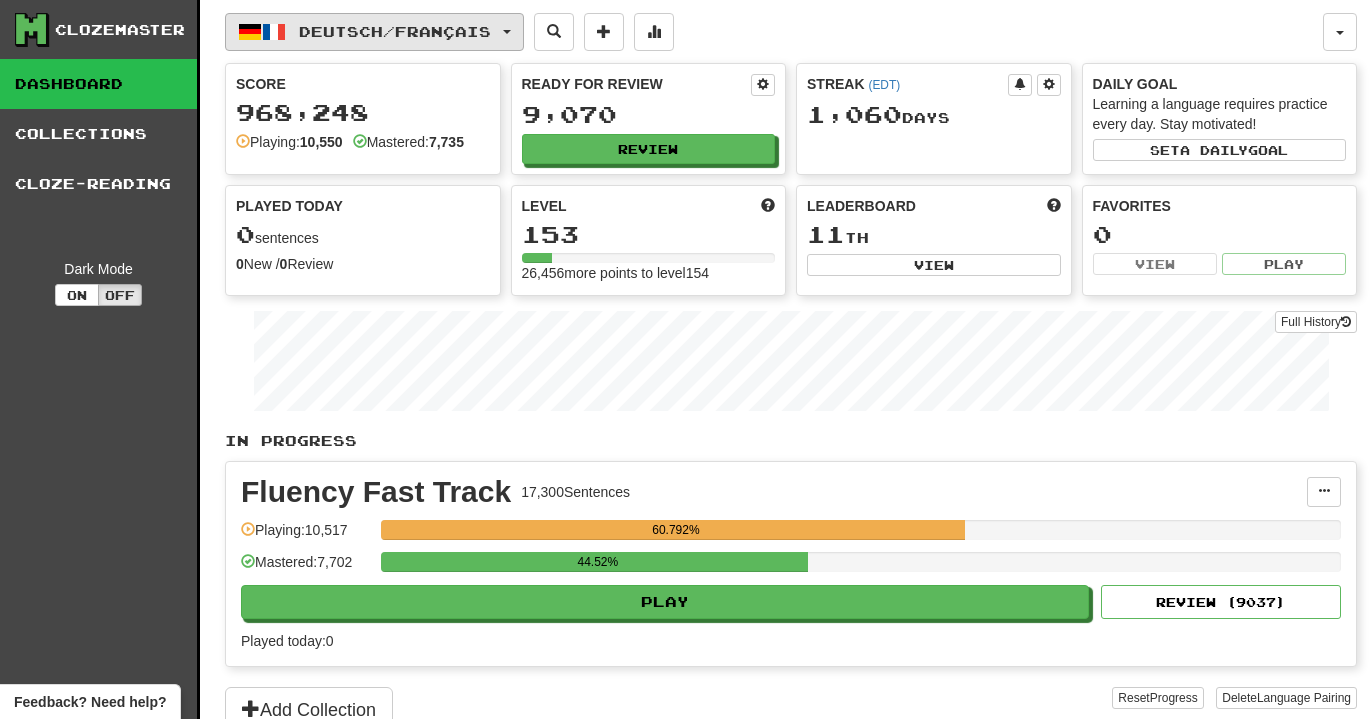 click at bounding box center [507, 32] 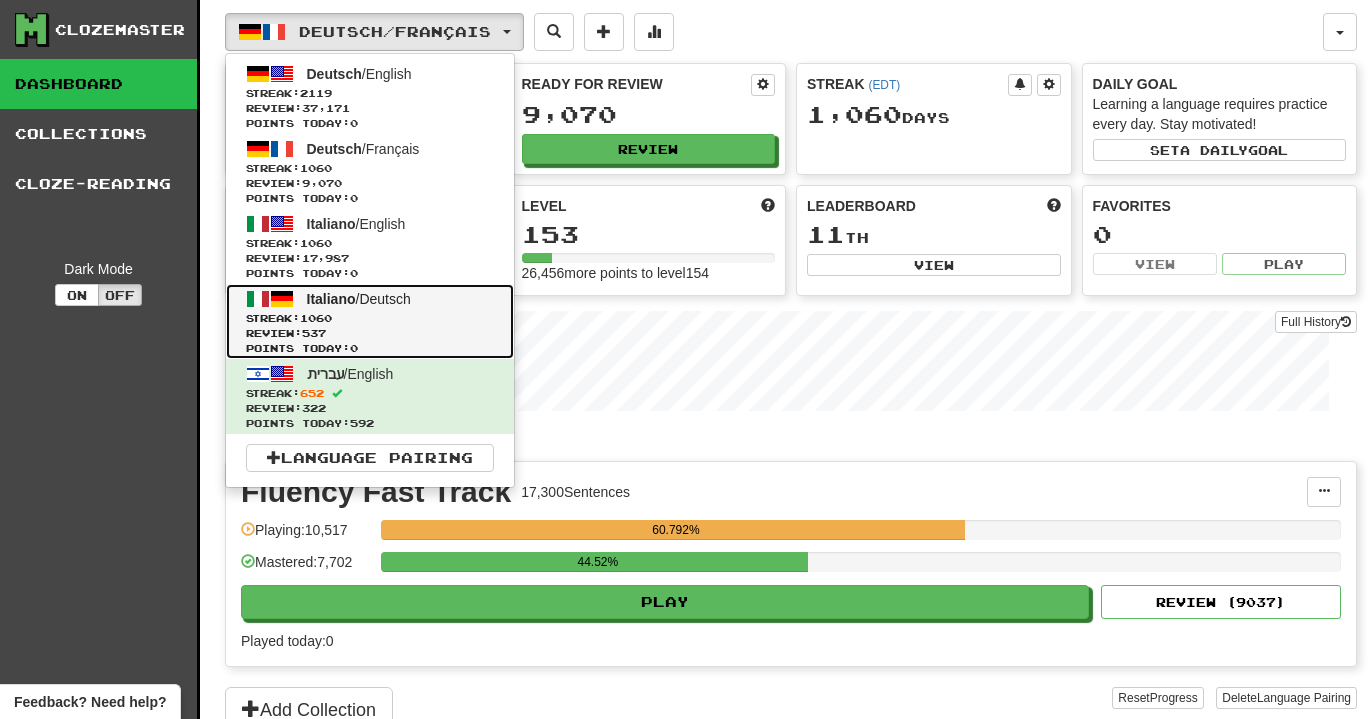 click on "Review:  537" at bounding box center [370, 333] 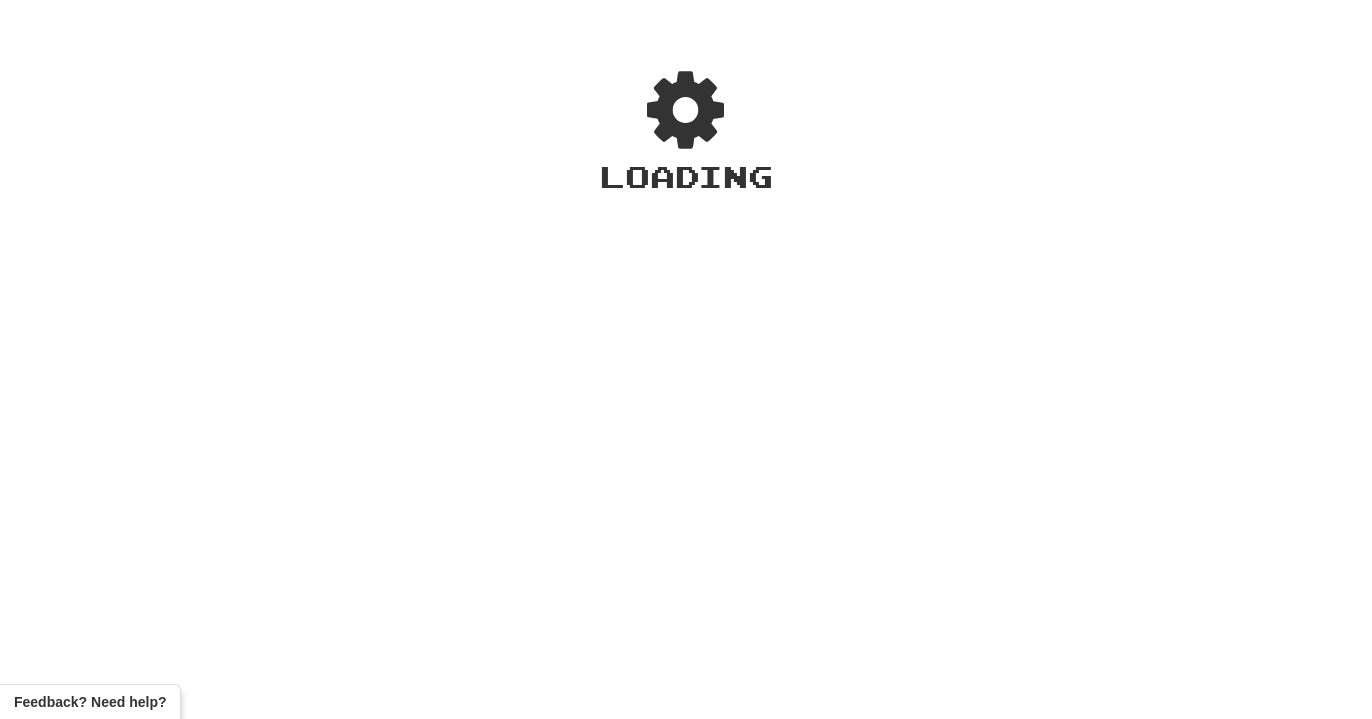 scroll, scrollTop: 0, scrollLeft: 0, axis: both 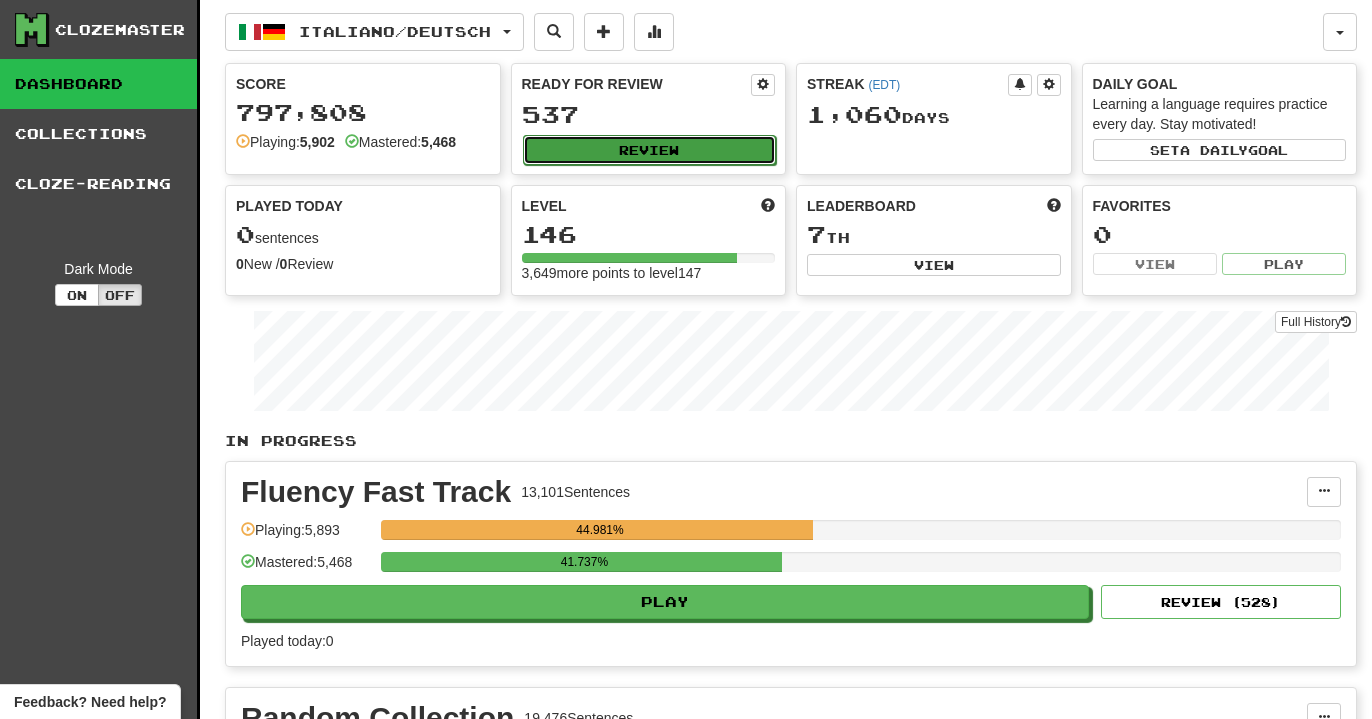 click on "Review" at bounding box center (650, 150) 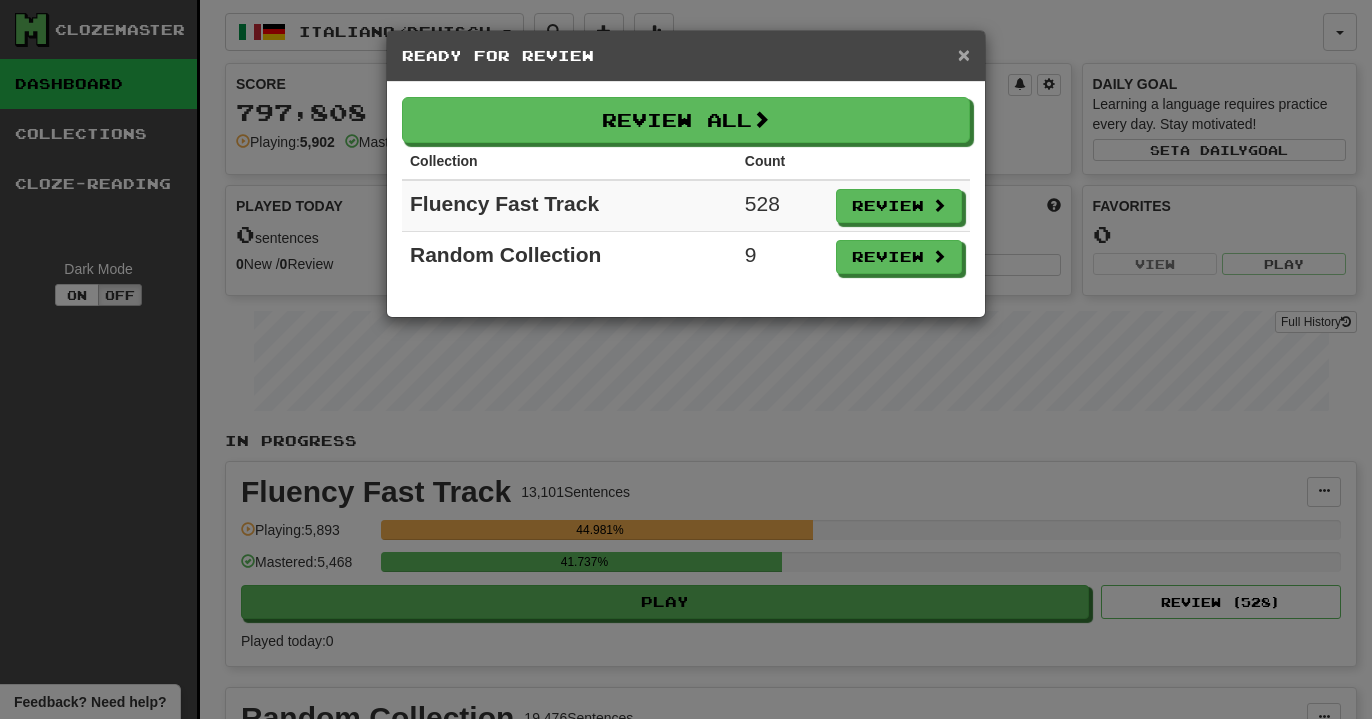 click on "×" at bounding box center [964, 54] 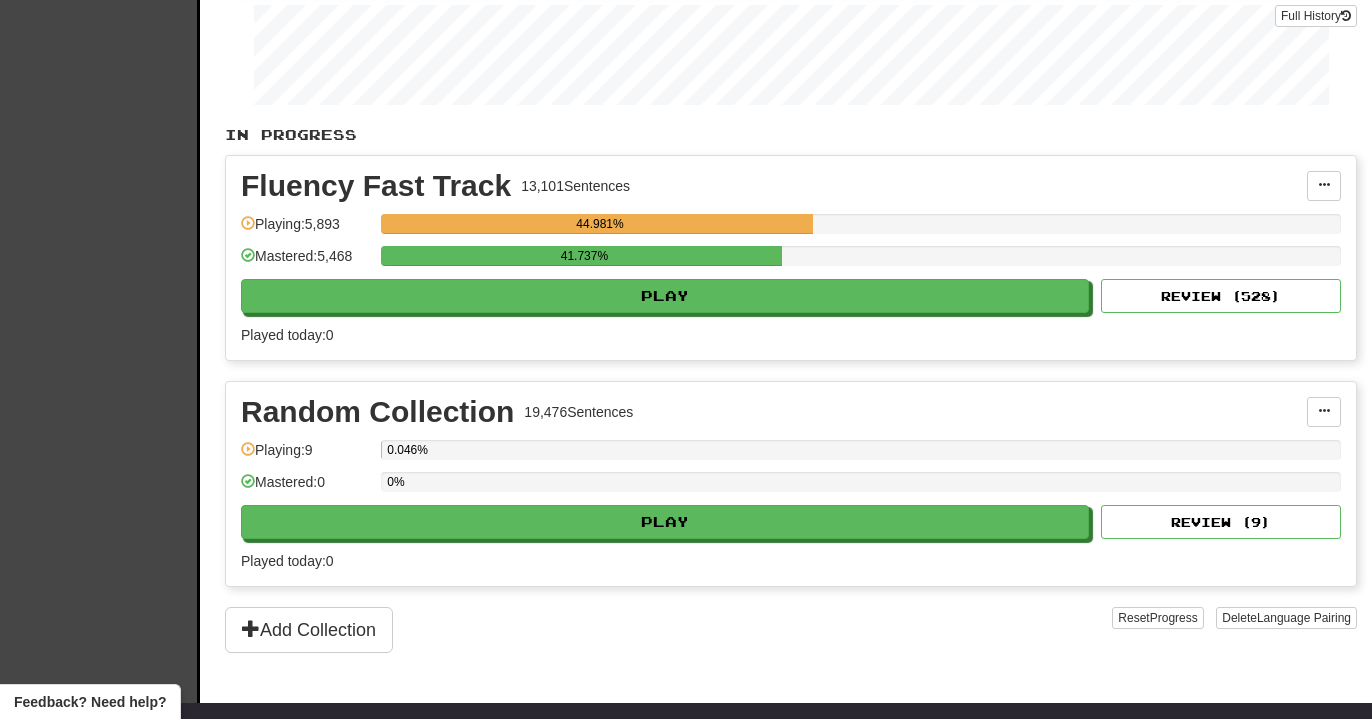 scroll, scrollTop: 320, scrollLeft: 0, axis: vertical 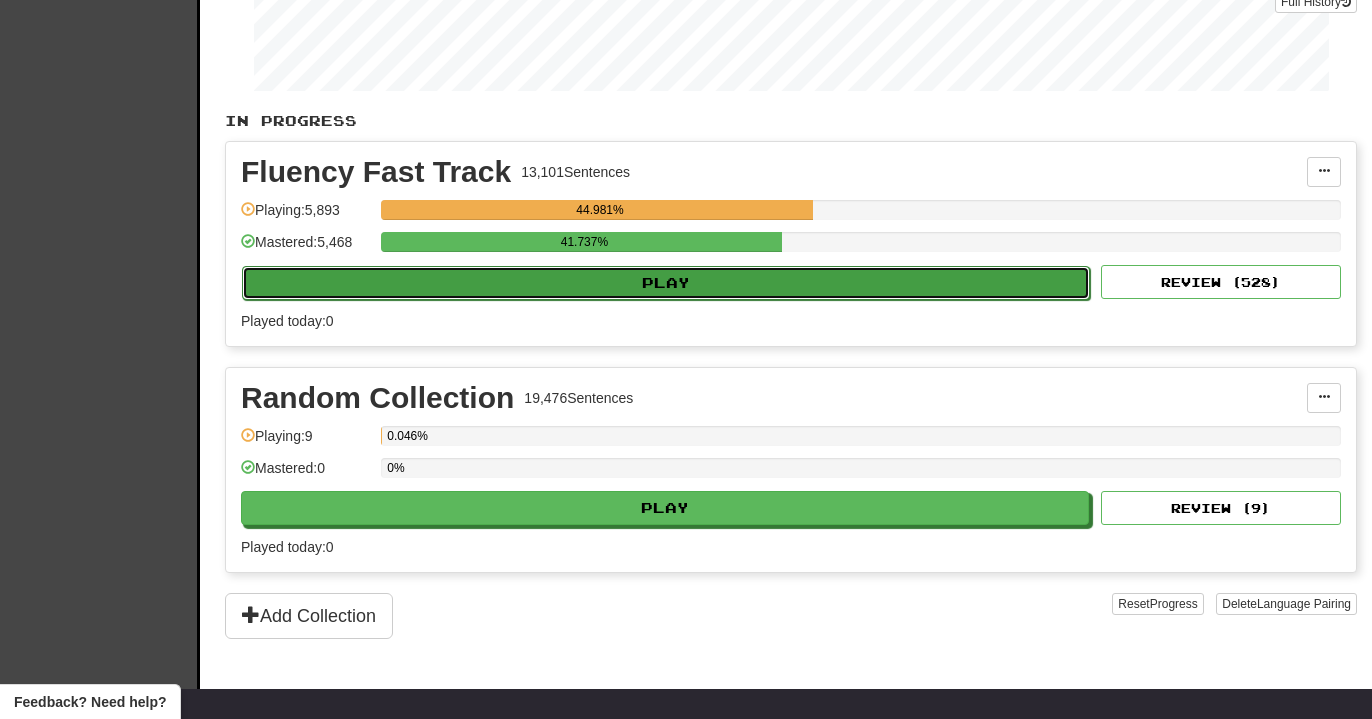 click on "Play" at bounding box center (666, 283) 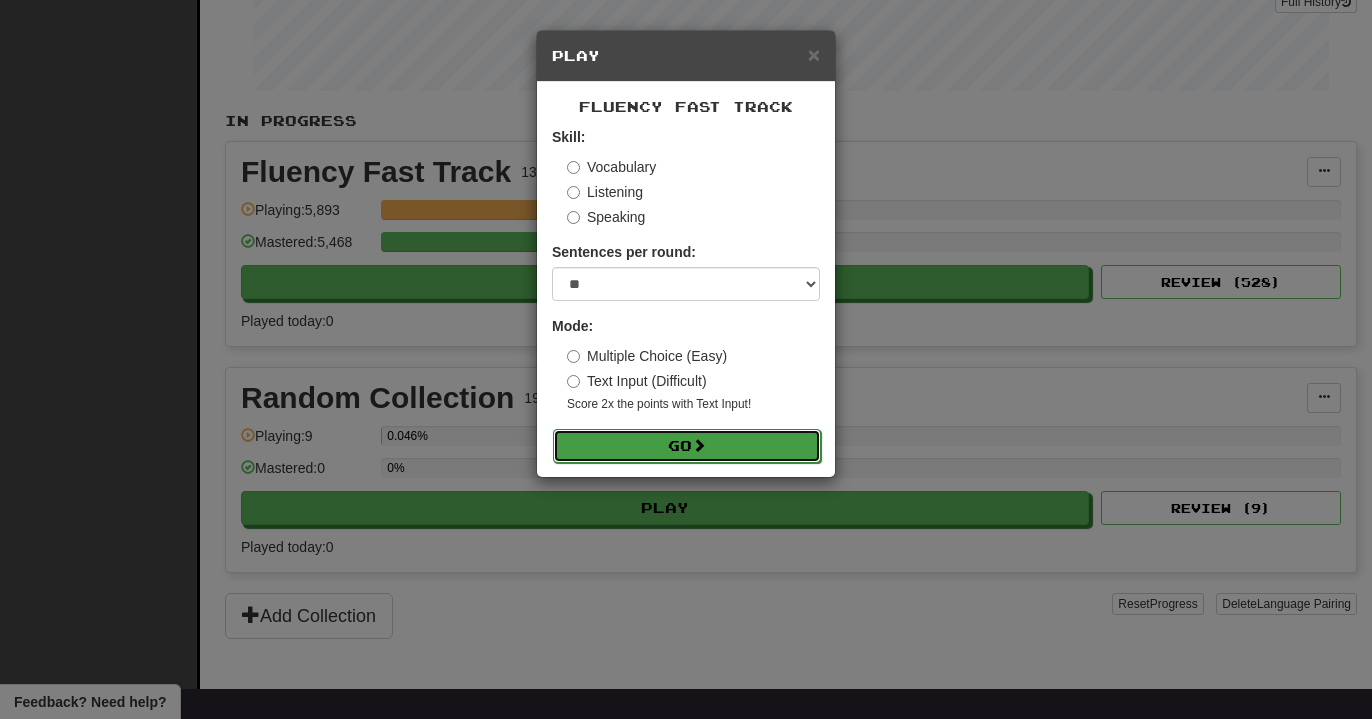 click at bounding box center (699, 445) 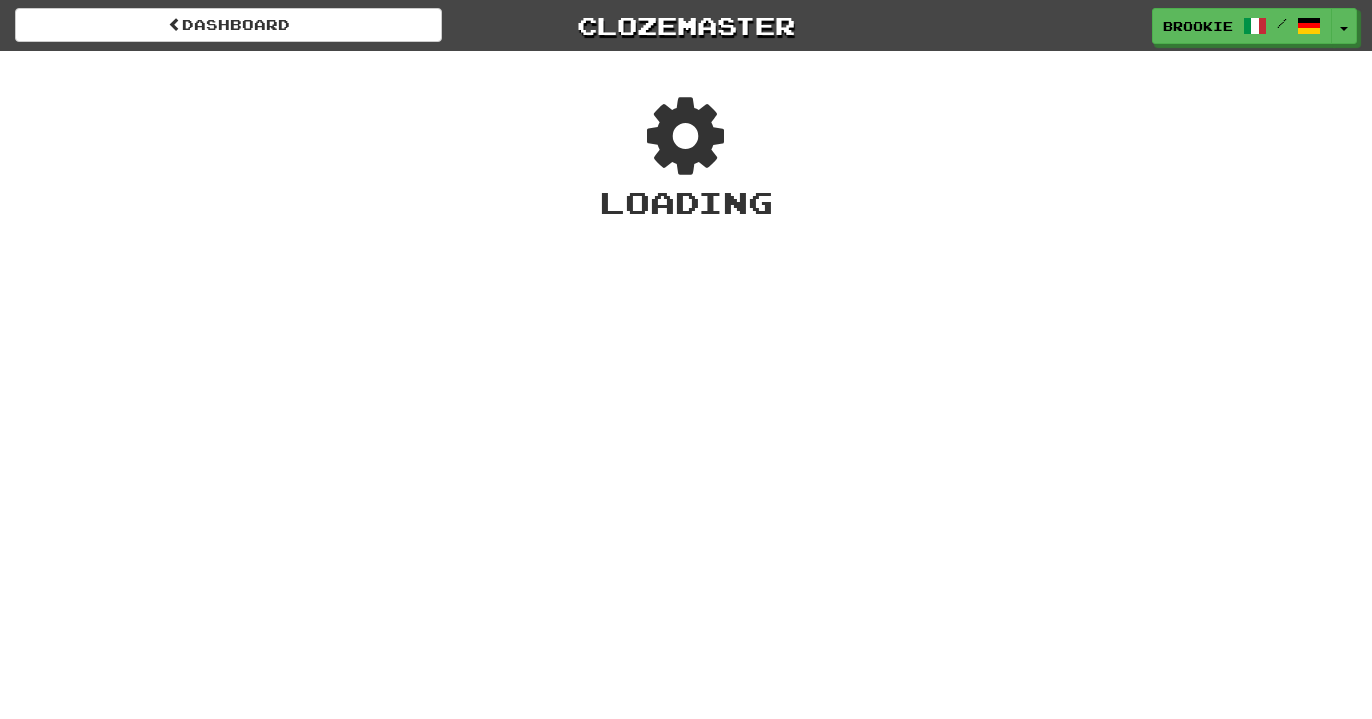 scroll, scrollTop: 0, scrollLeft: 0, axis: both 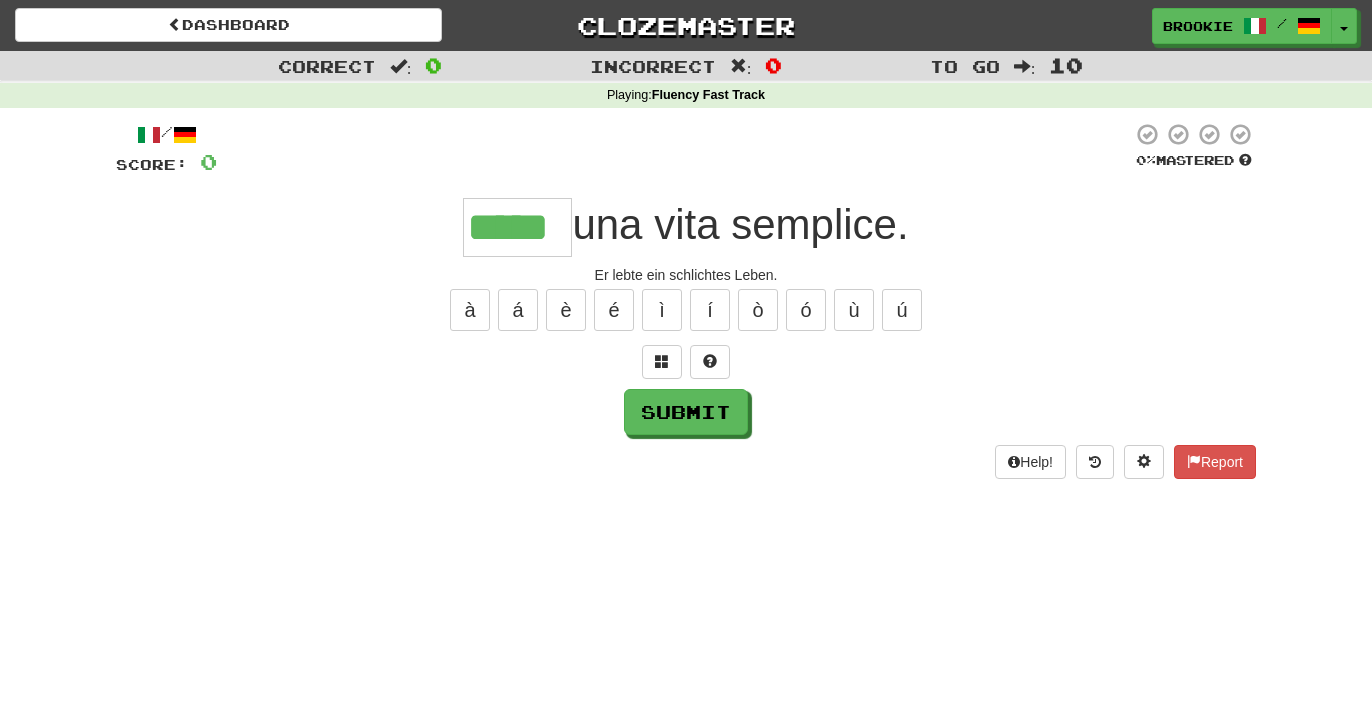 type on "*****" 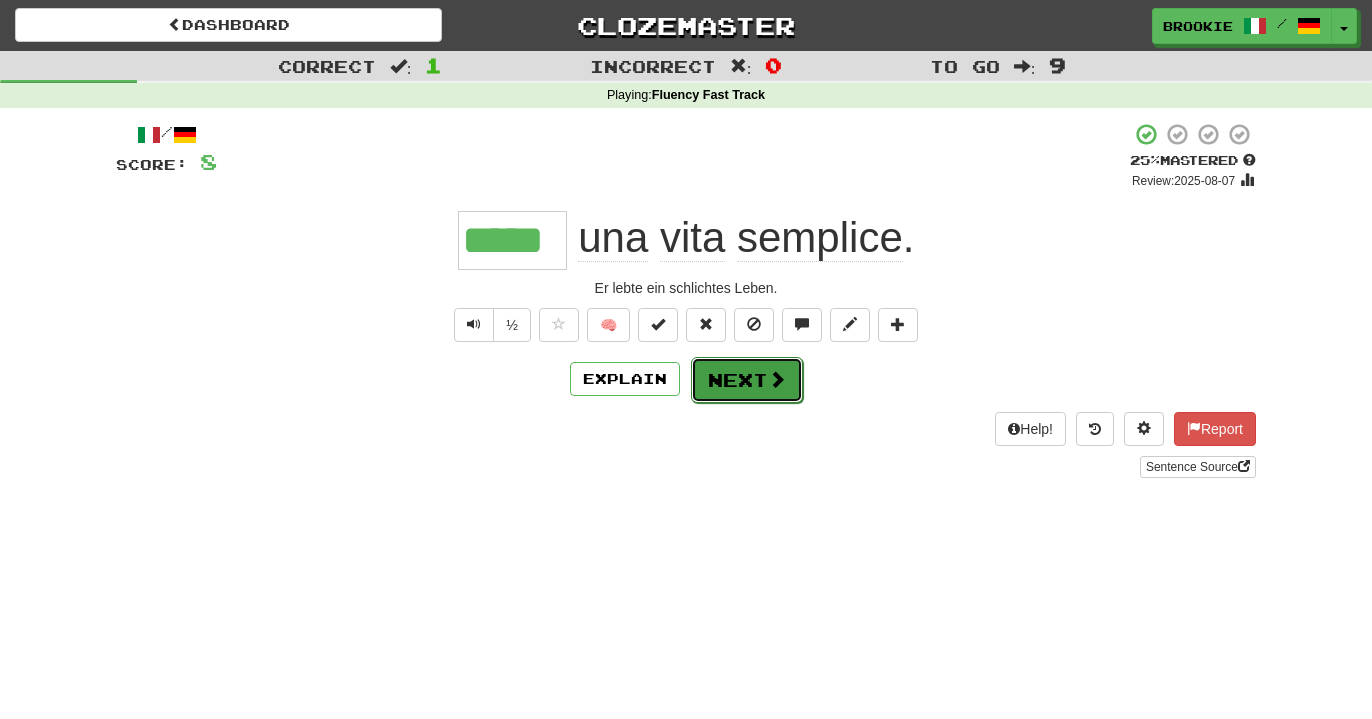 click on "Next" at bounding box center [747, 380] 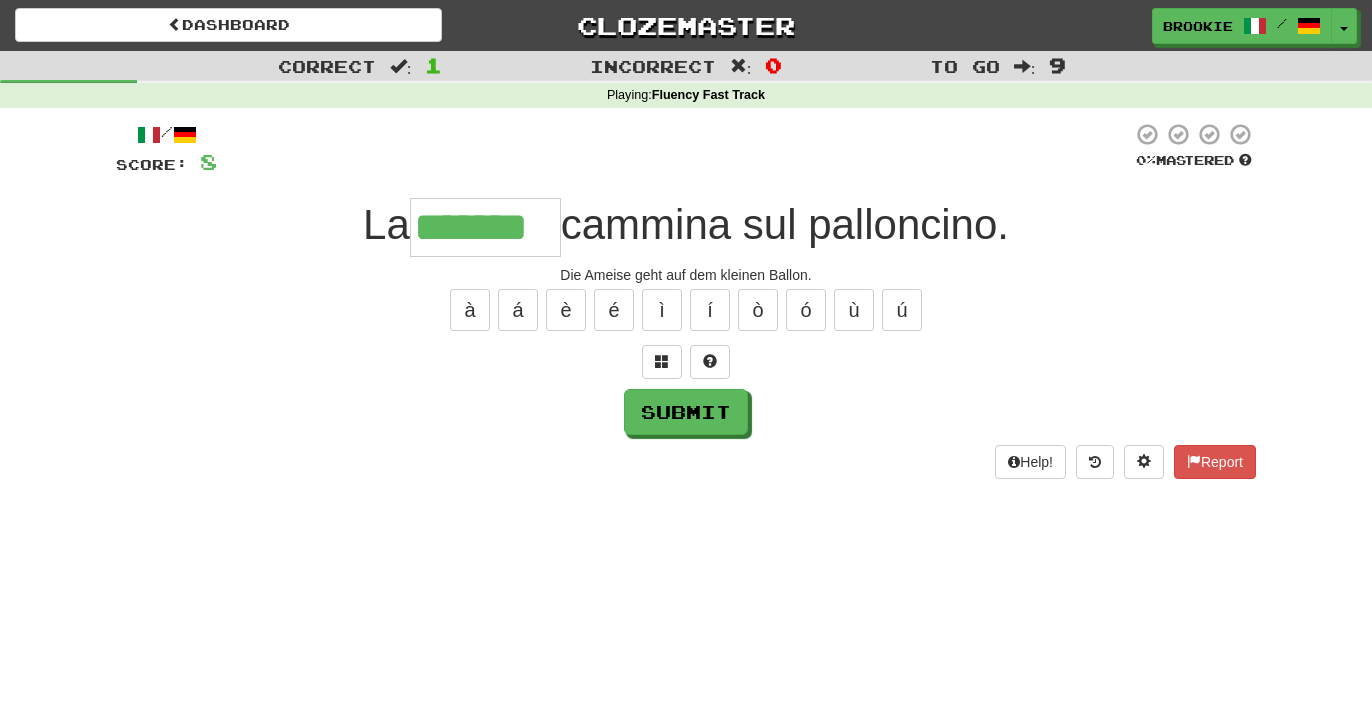 type on "*******" 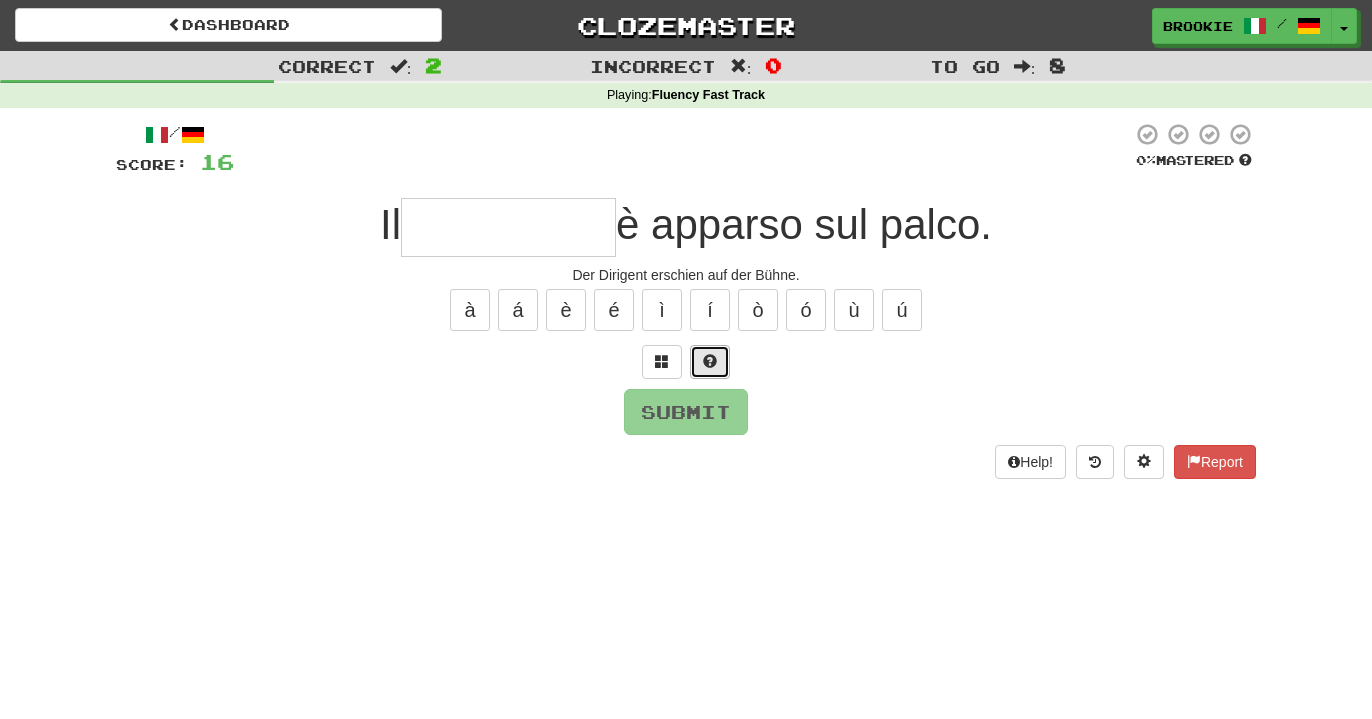 click at bounding box center [710, 361] 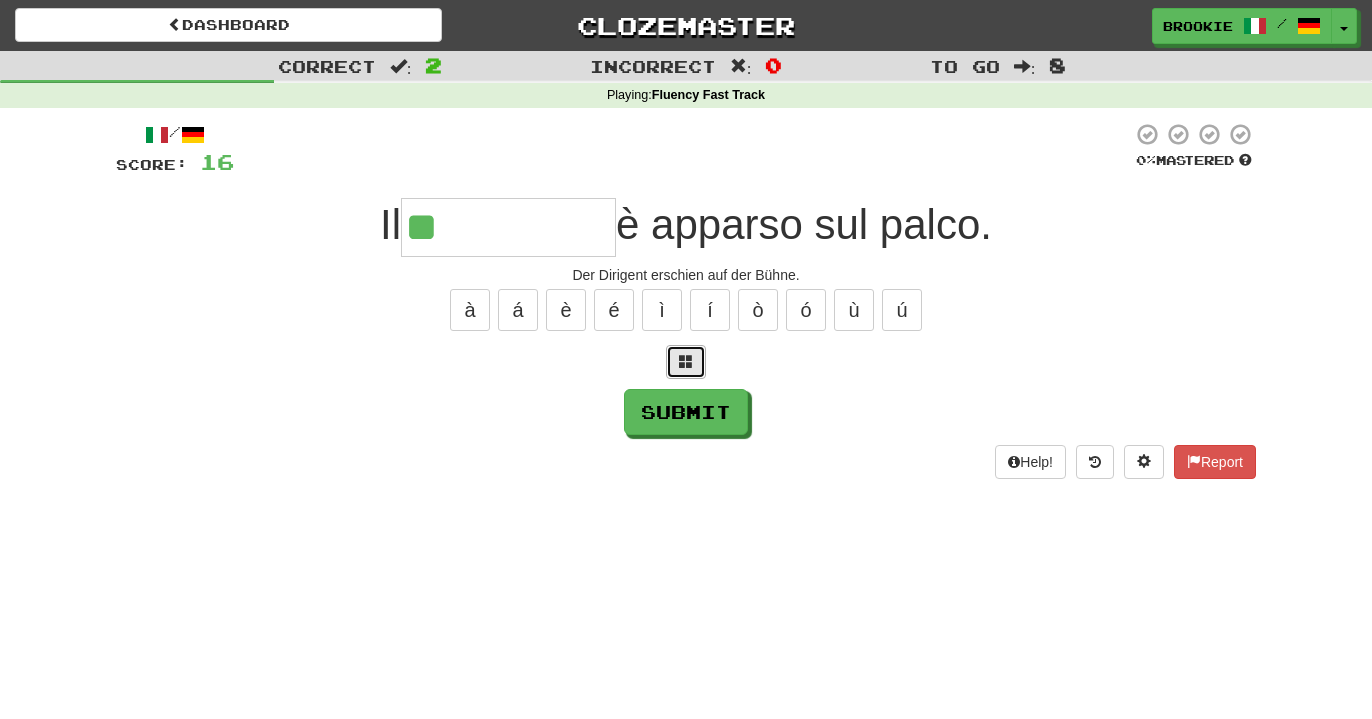 click at bounding box center (686, 362) 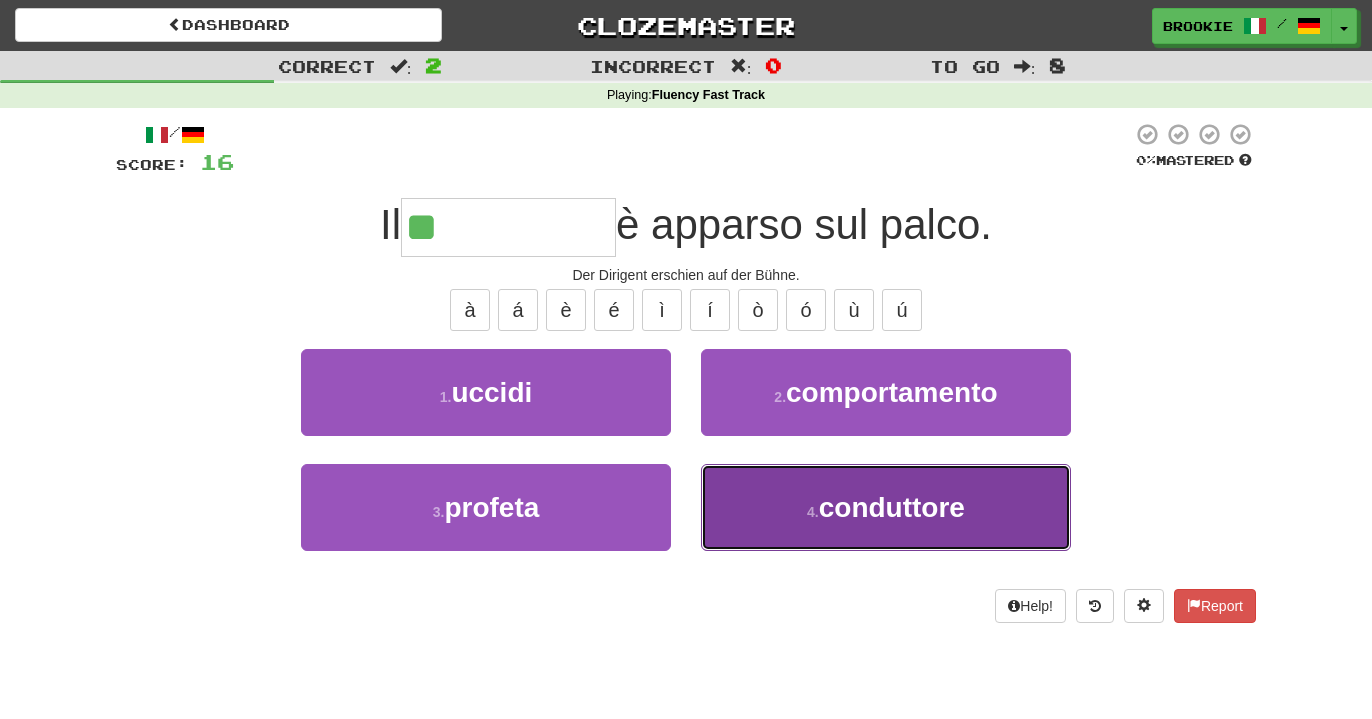 click on "conduttore" at bounding box center [892, 507] 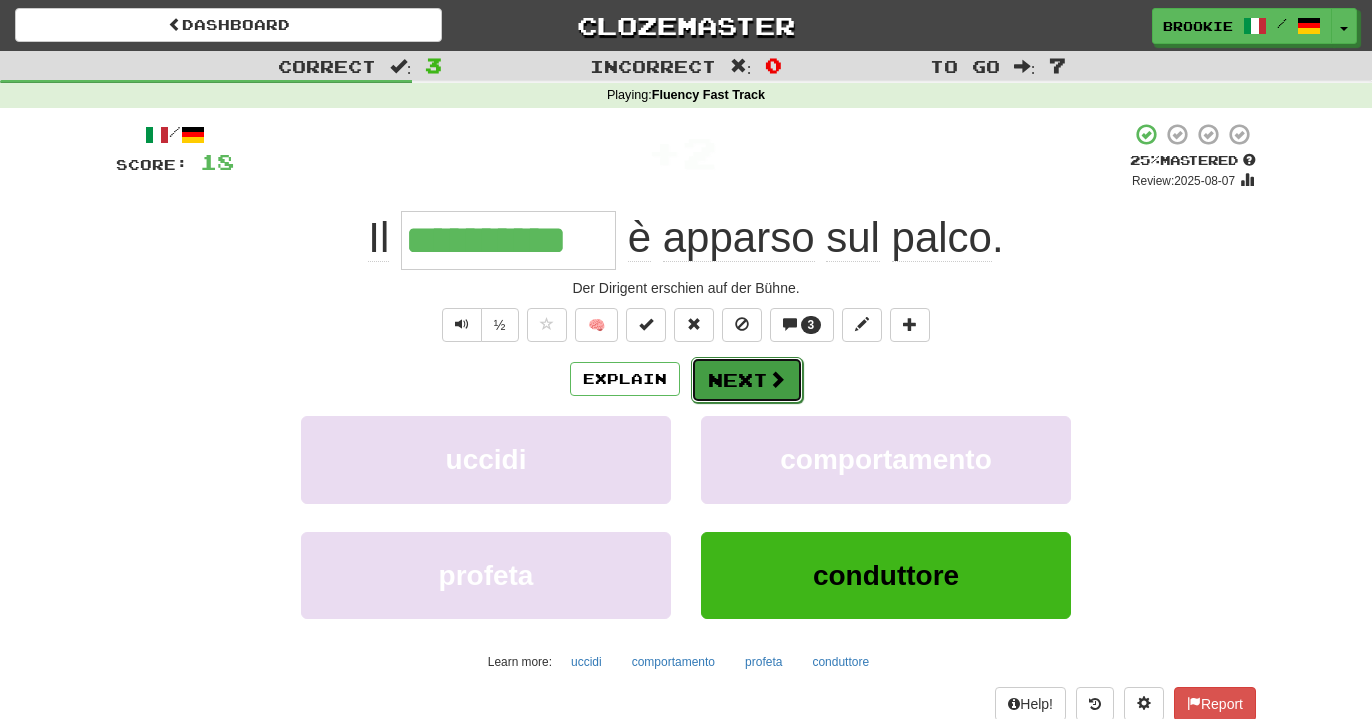 click on "Next" at bounding box center [747, 380] 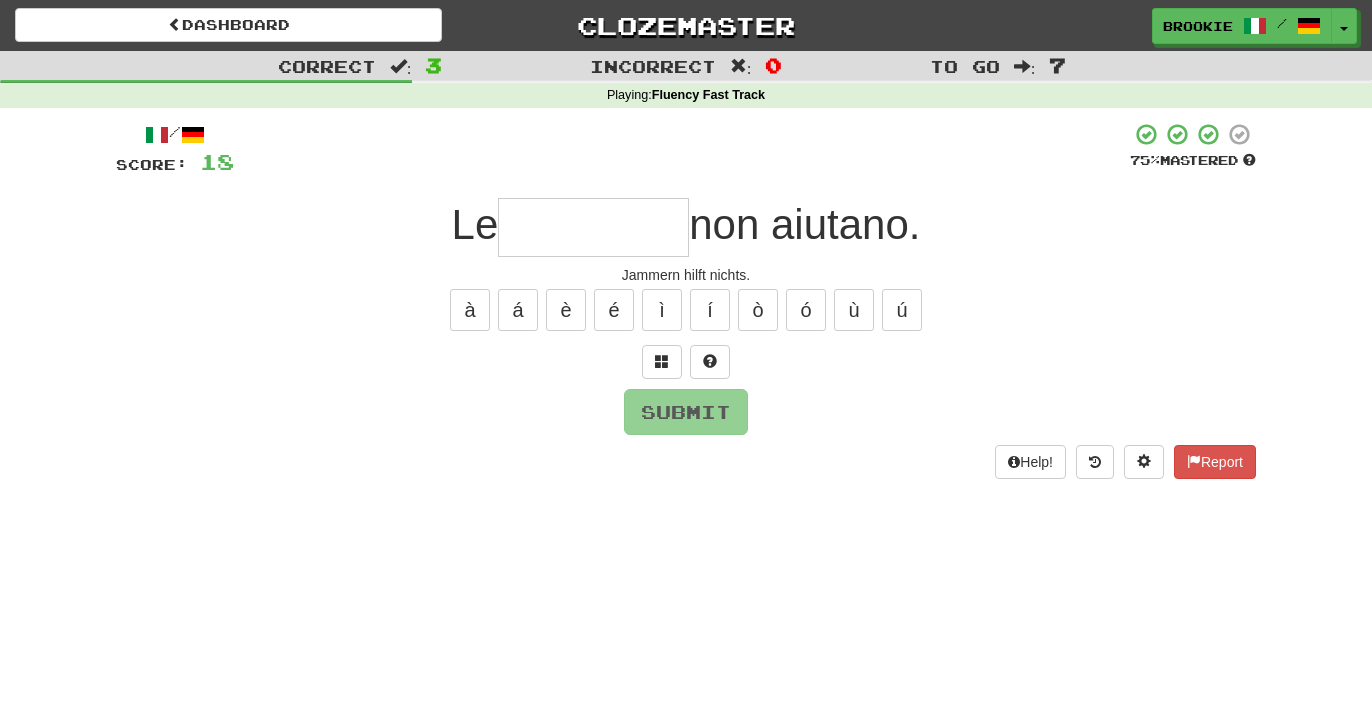 type on "*" 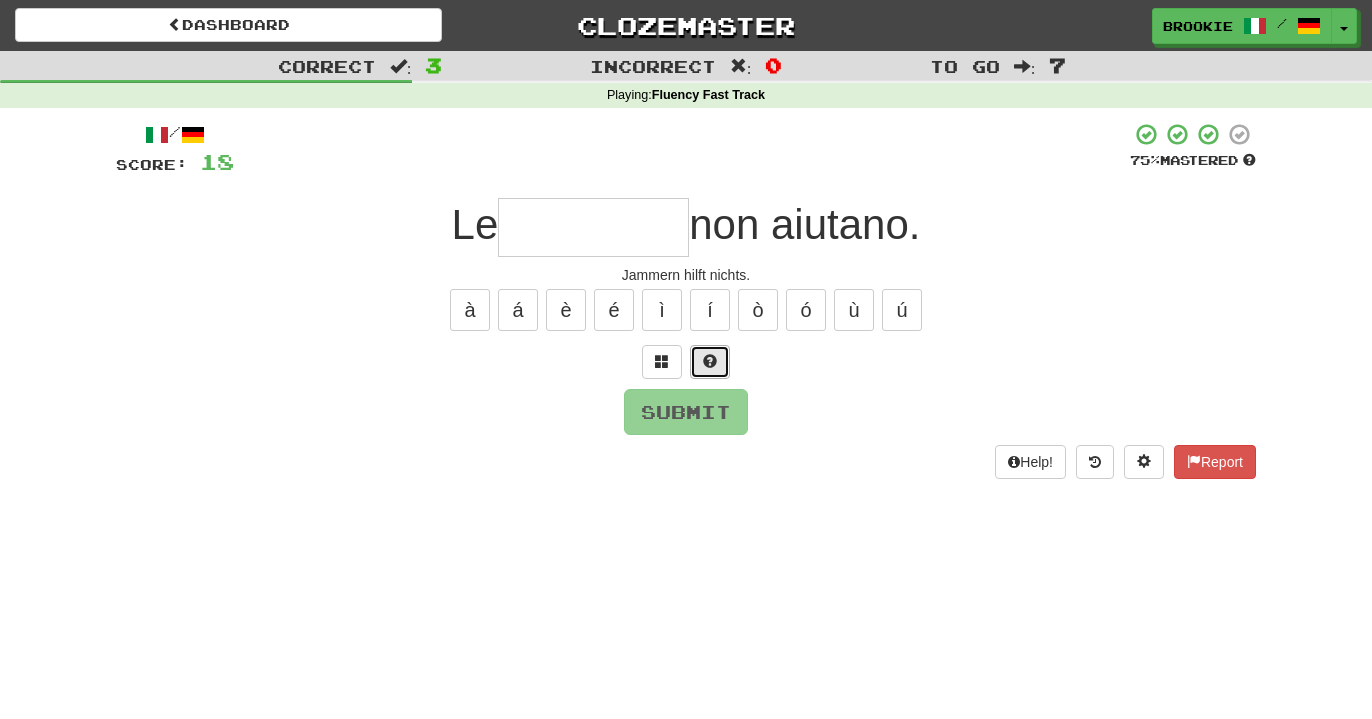 click at bounding box center (710, 361) 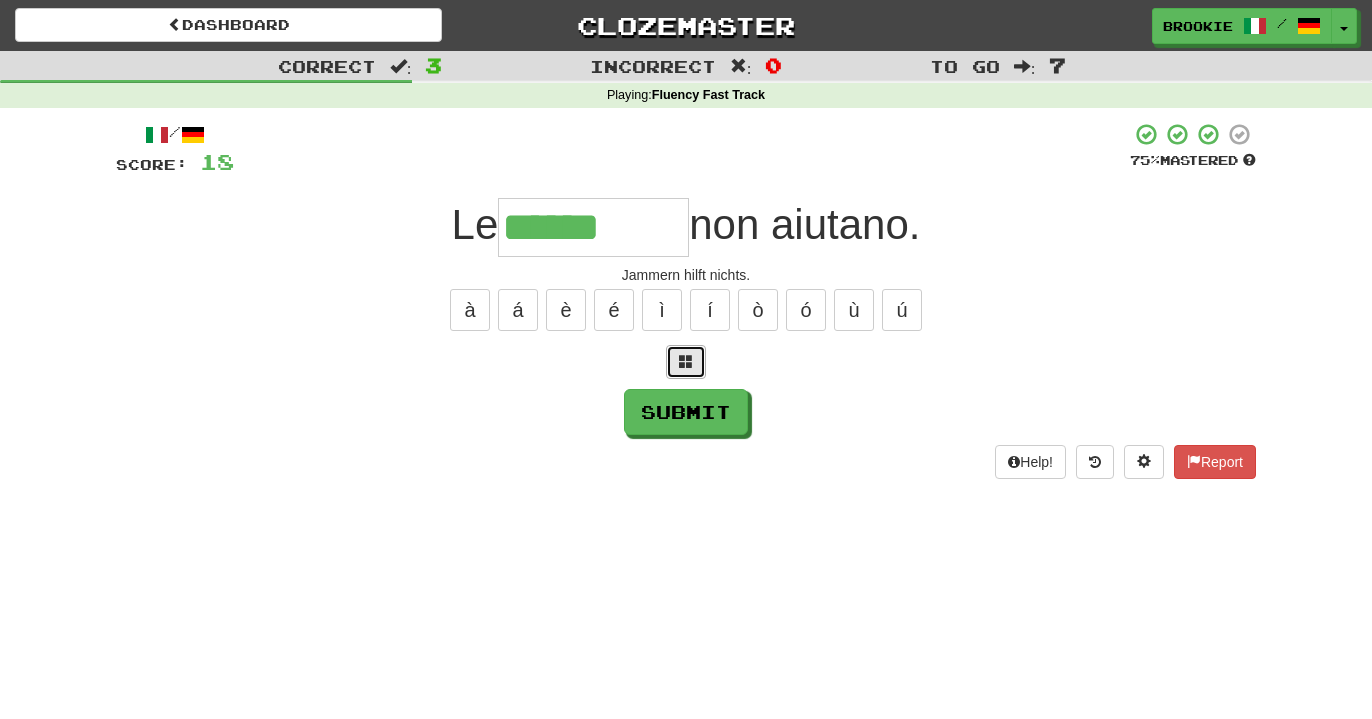 click at bounding box center (686, 361) 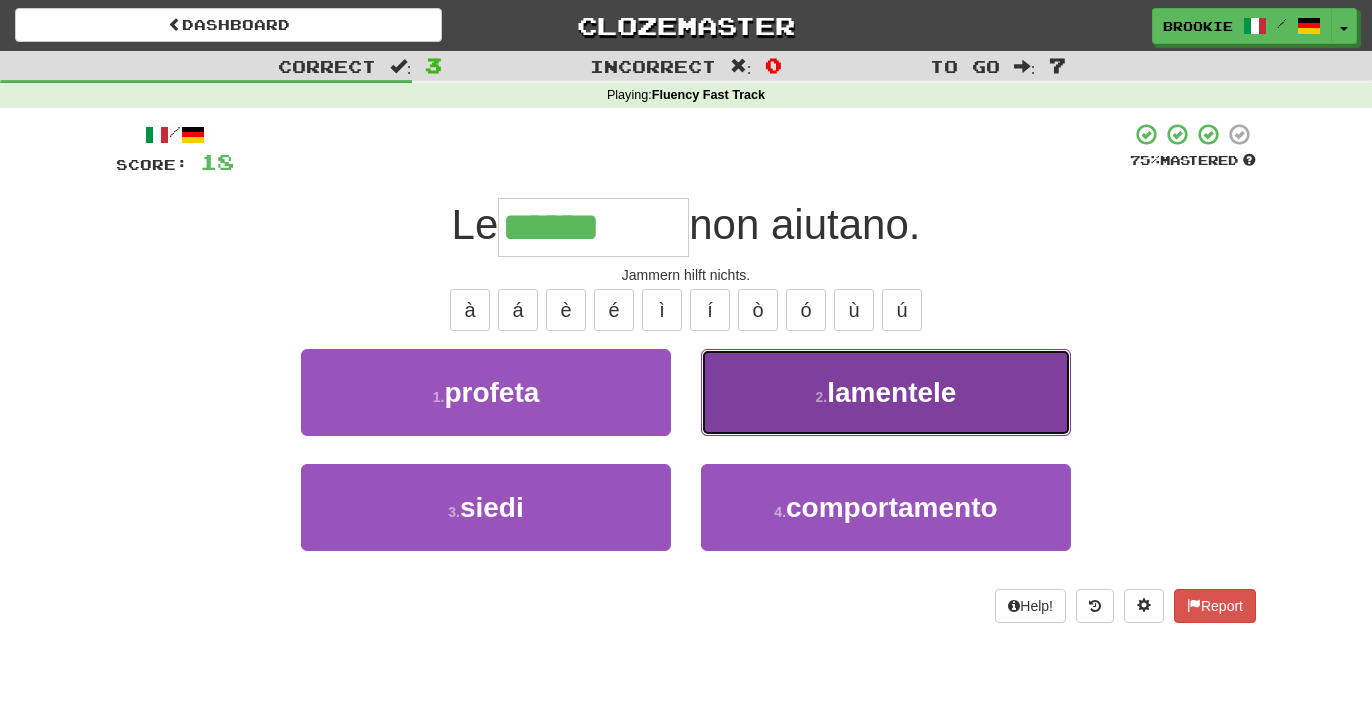 click on "2 .  lamentele" at bounding box center [886, 392] 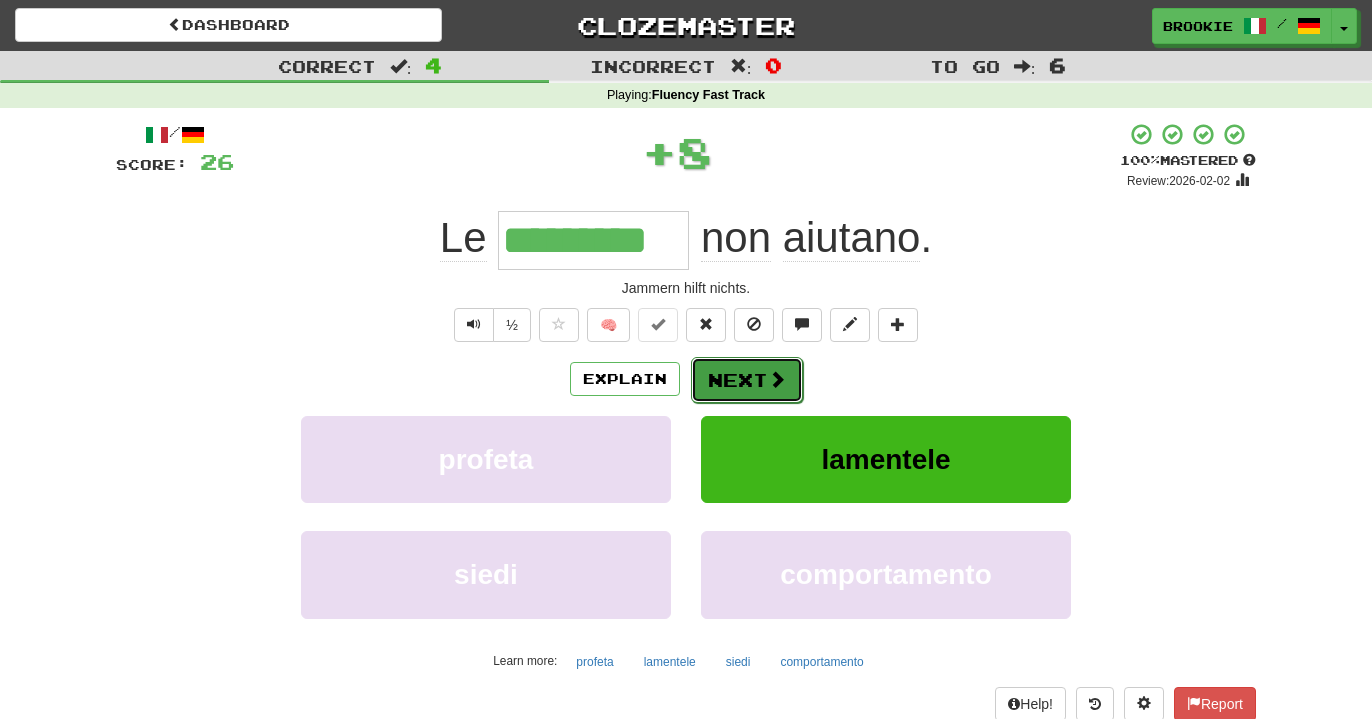 click at bounding box center (777, 379) 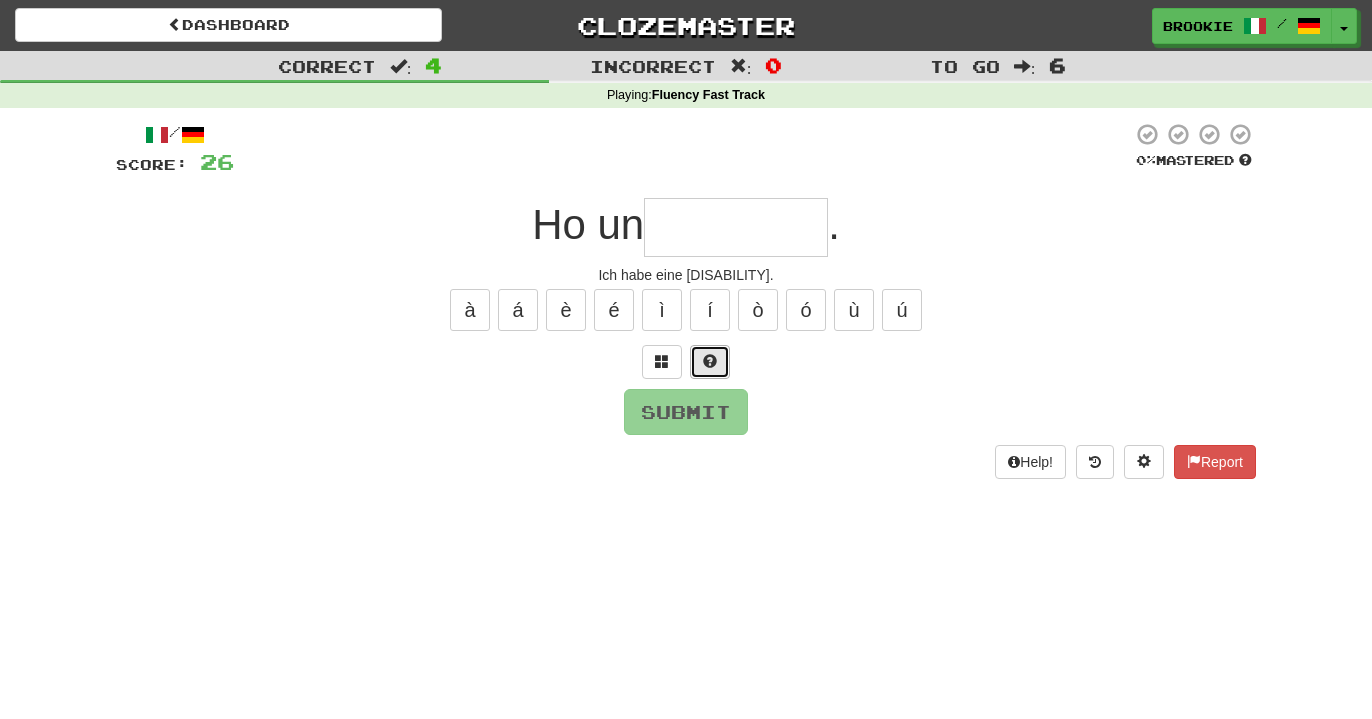 click at bounding box center (710, 361) 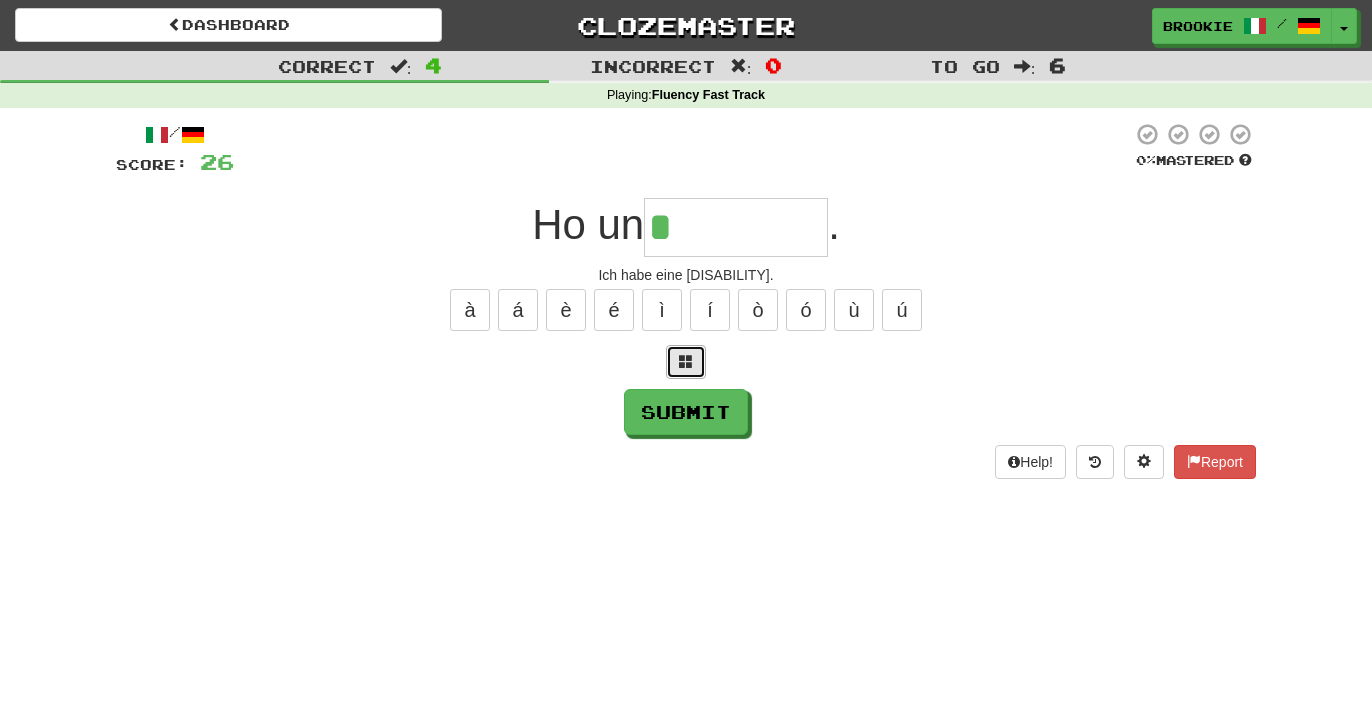 click at bounding box center [686, 361] 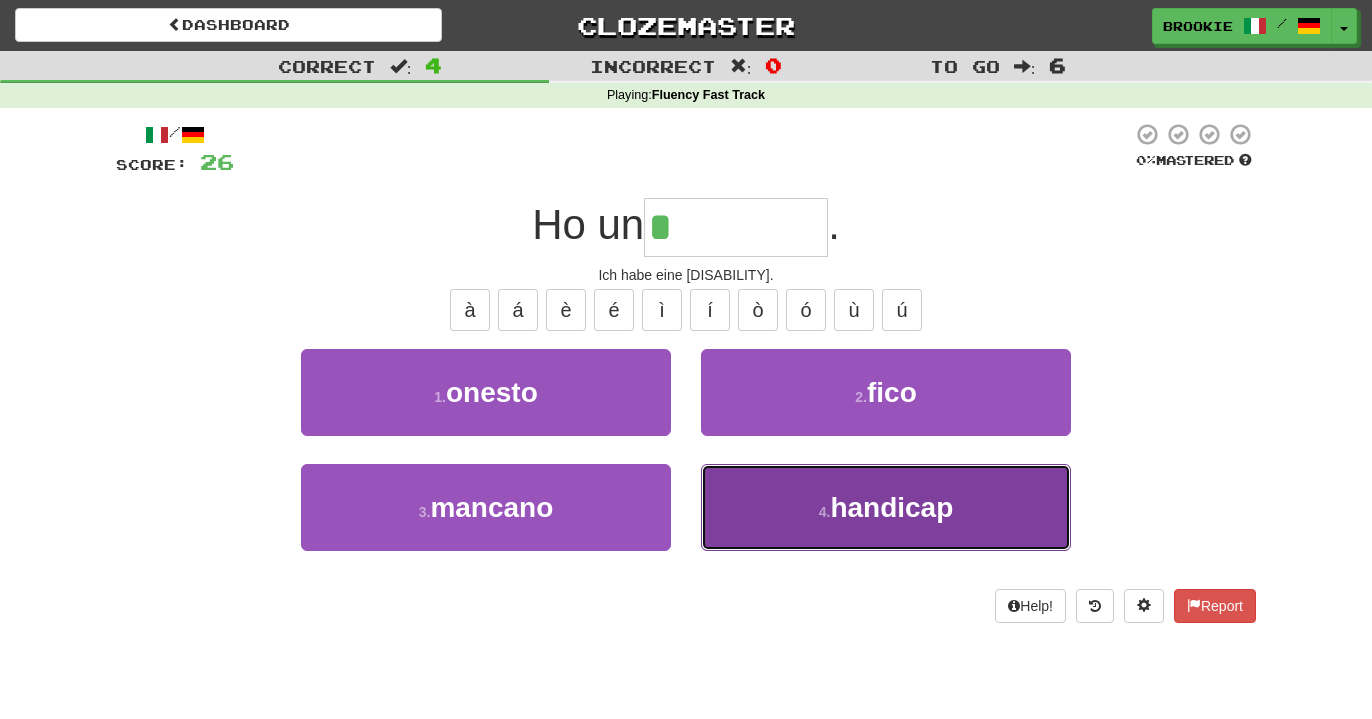 click on "4 .  handicap" at bounding box center [886, 507] 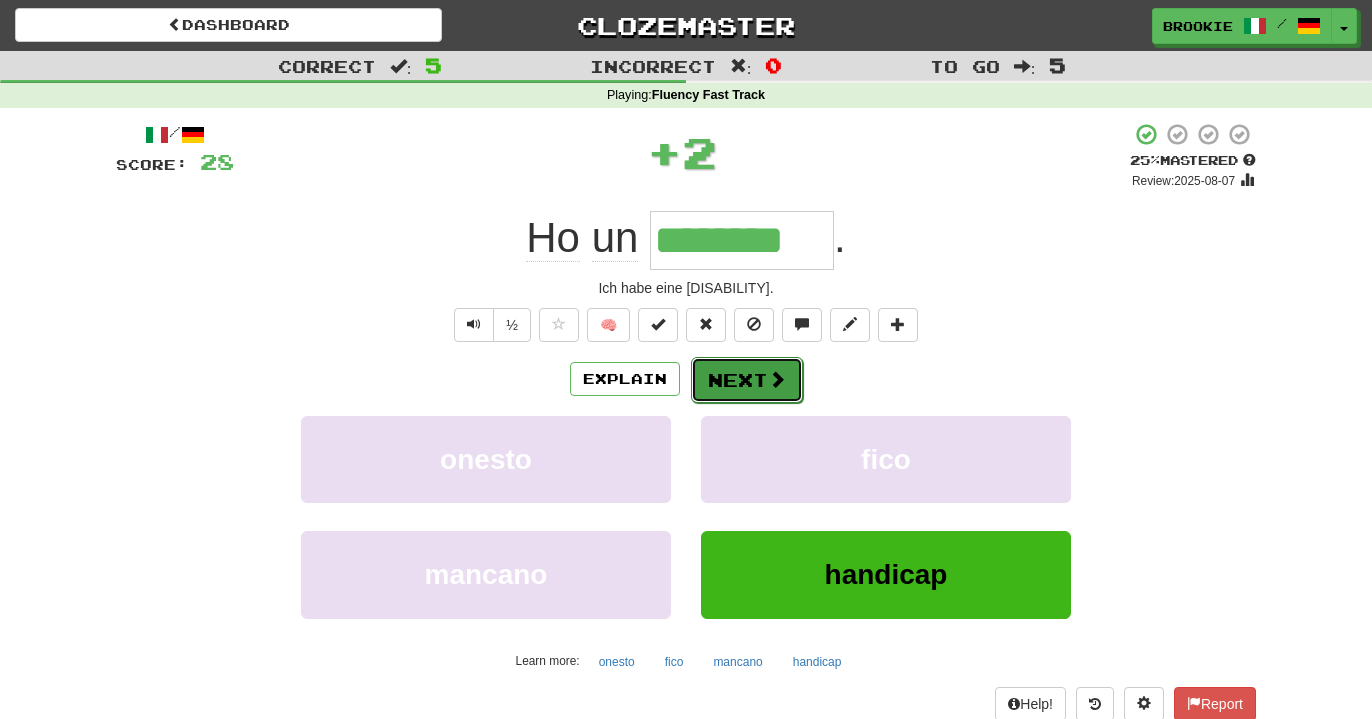 click on "Next" at bounding box center [747, 380] 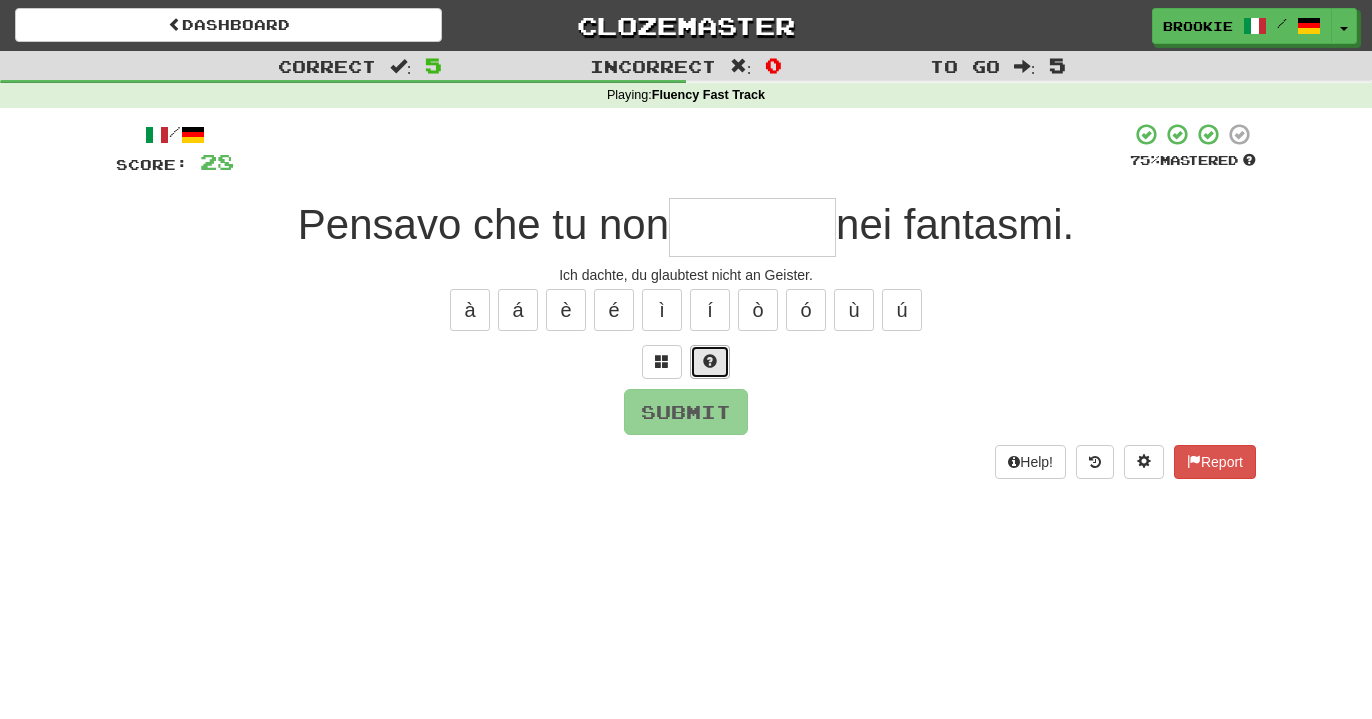 click at bounding box center (710, 362) 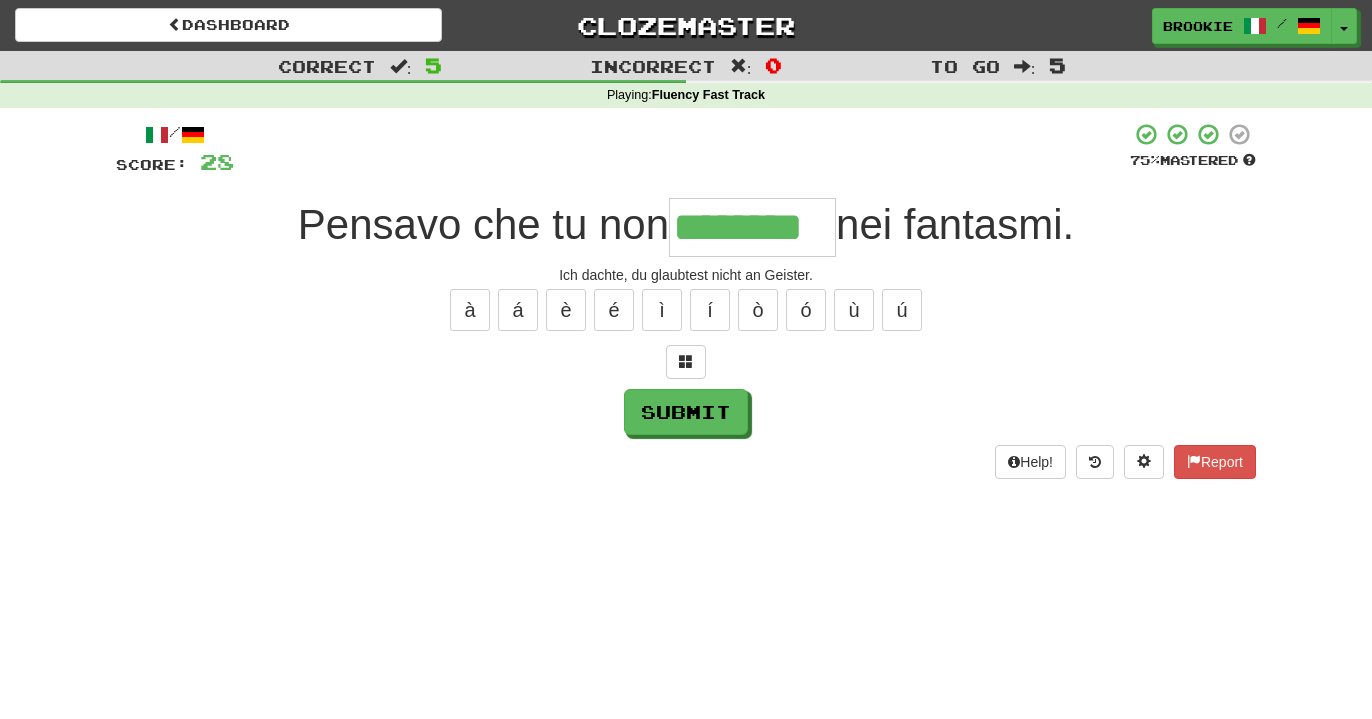scroll, scrollTop: 0, scrollLeft: 0, axis: both 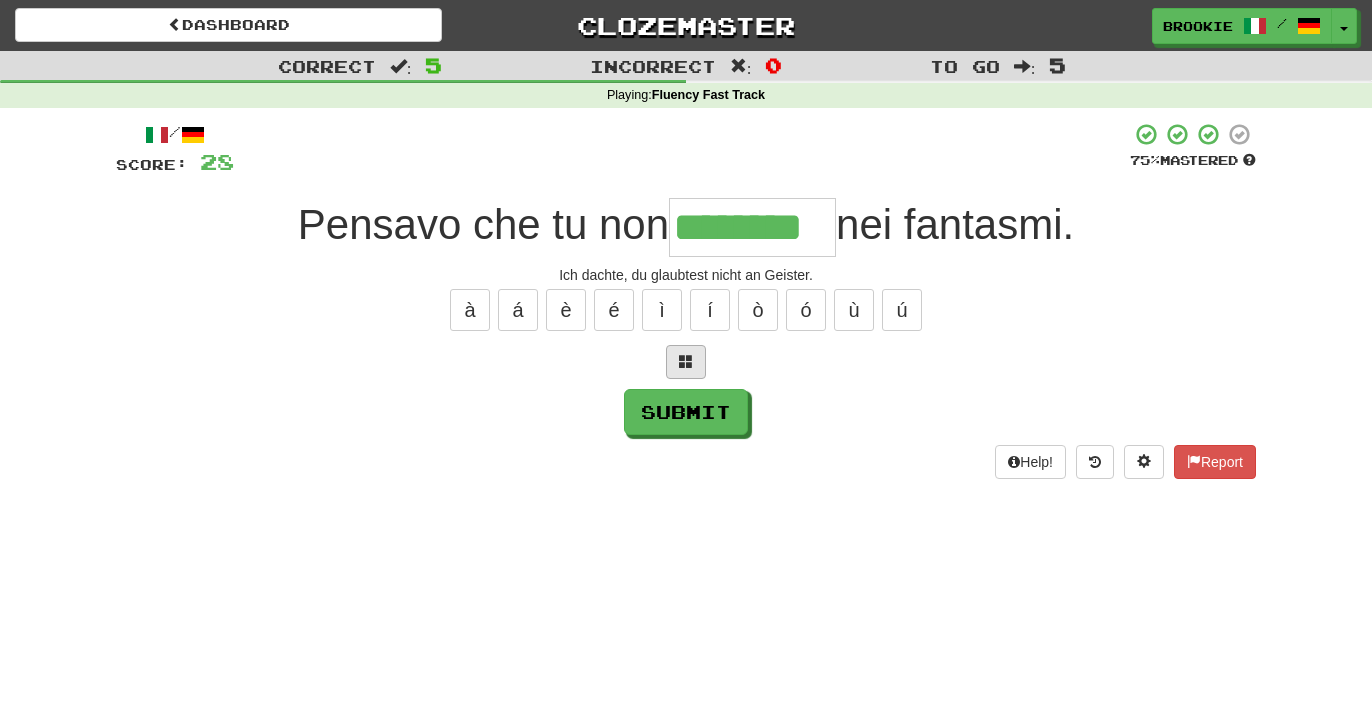 type on "********" 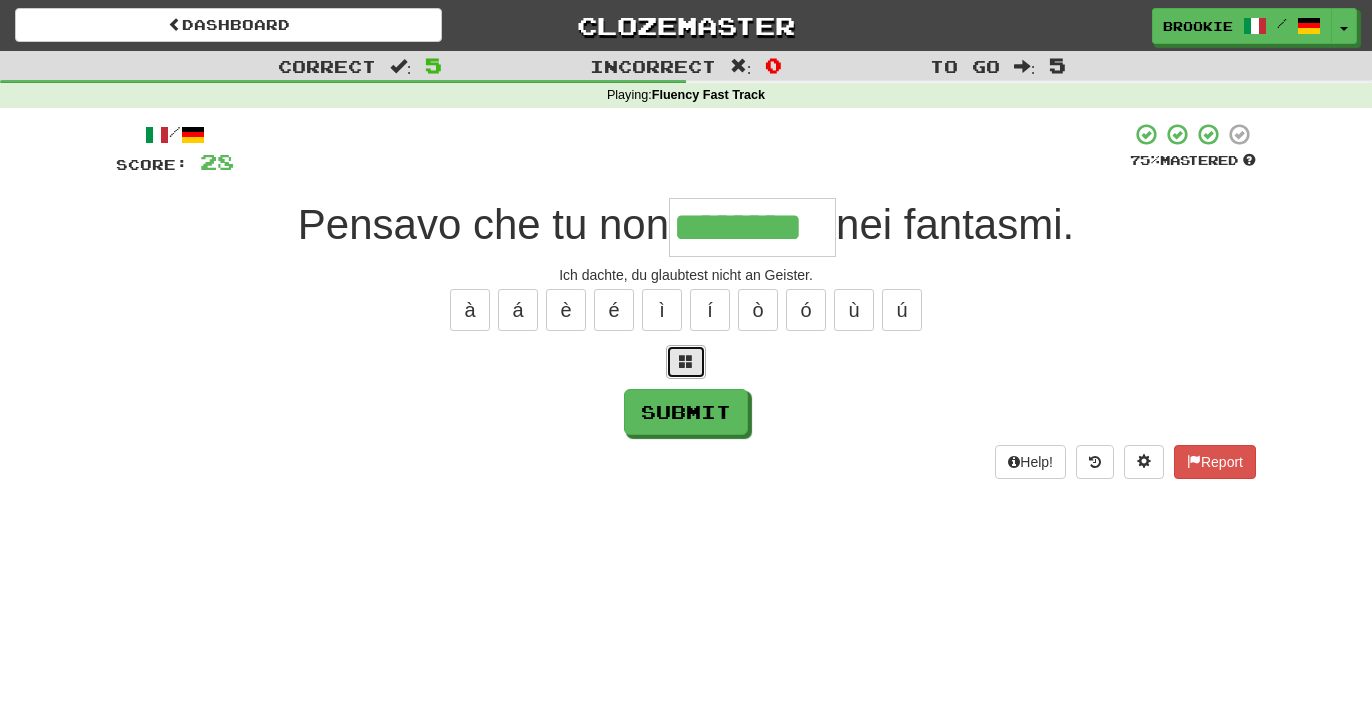click at bounding box center (686, 362) 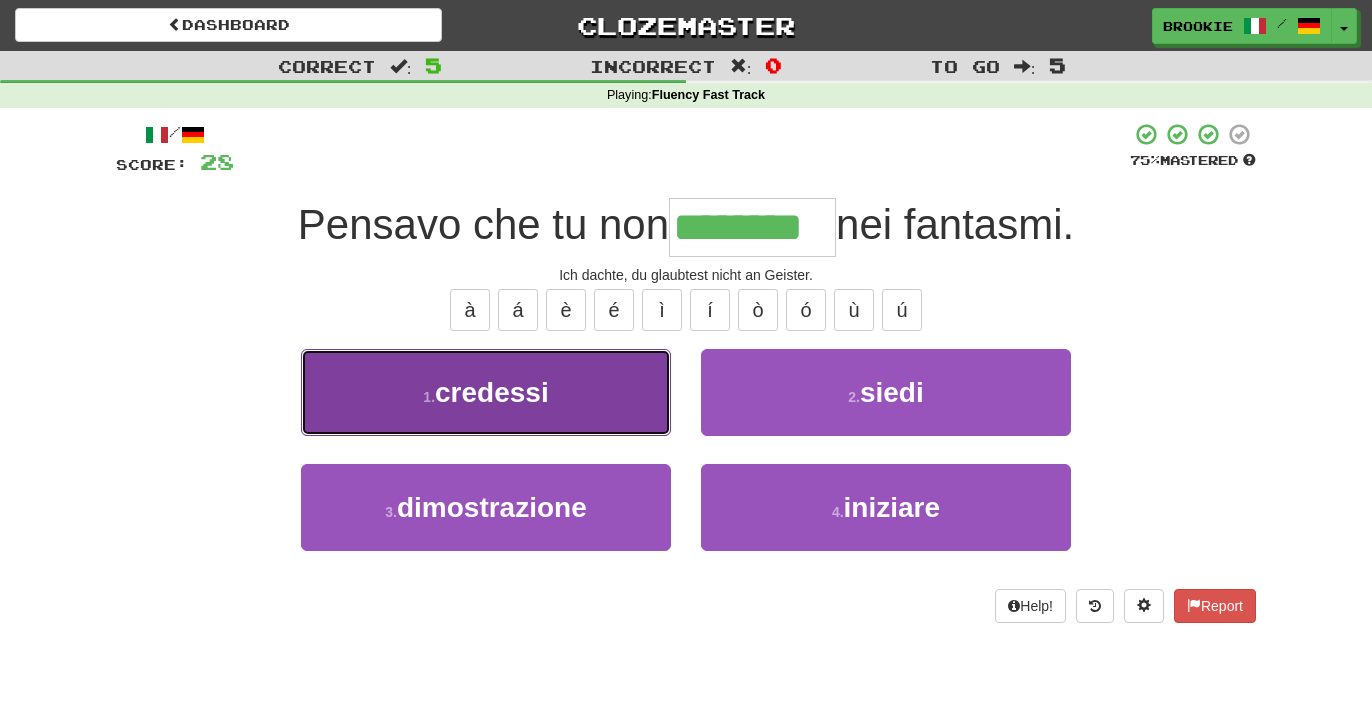 click on "1 .  credessi" at bounding box center (486, 392) 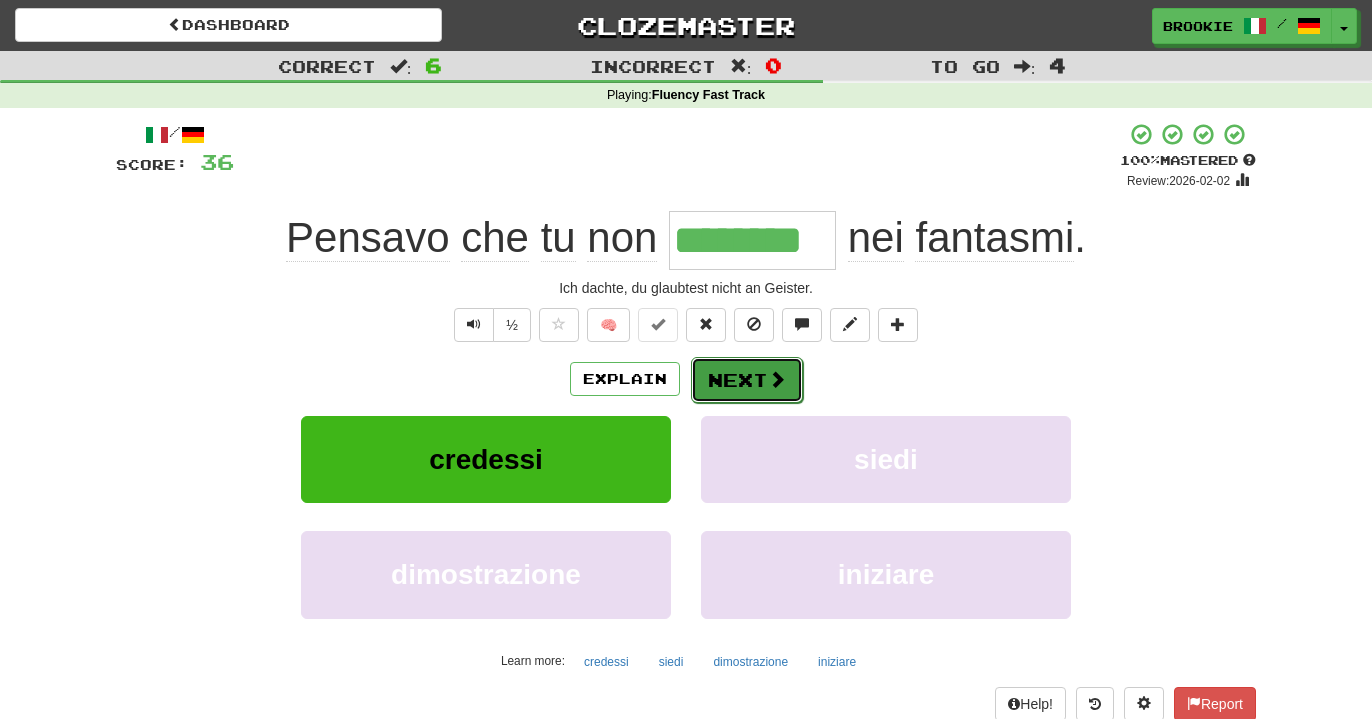 click on "Next" at bounding box center [747, 380] 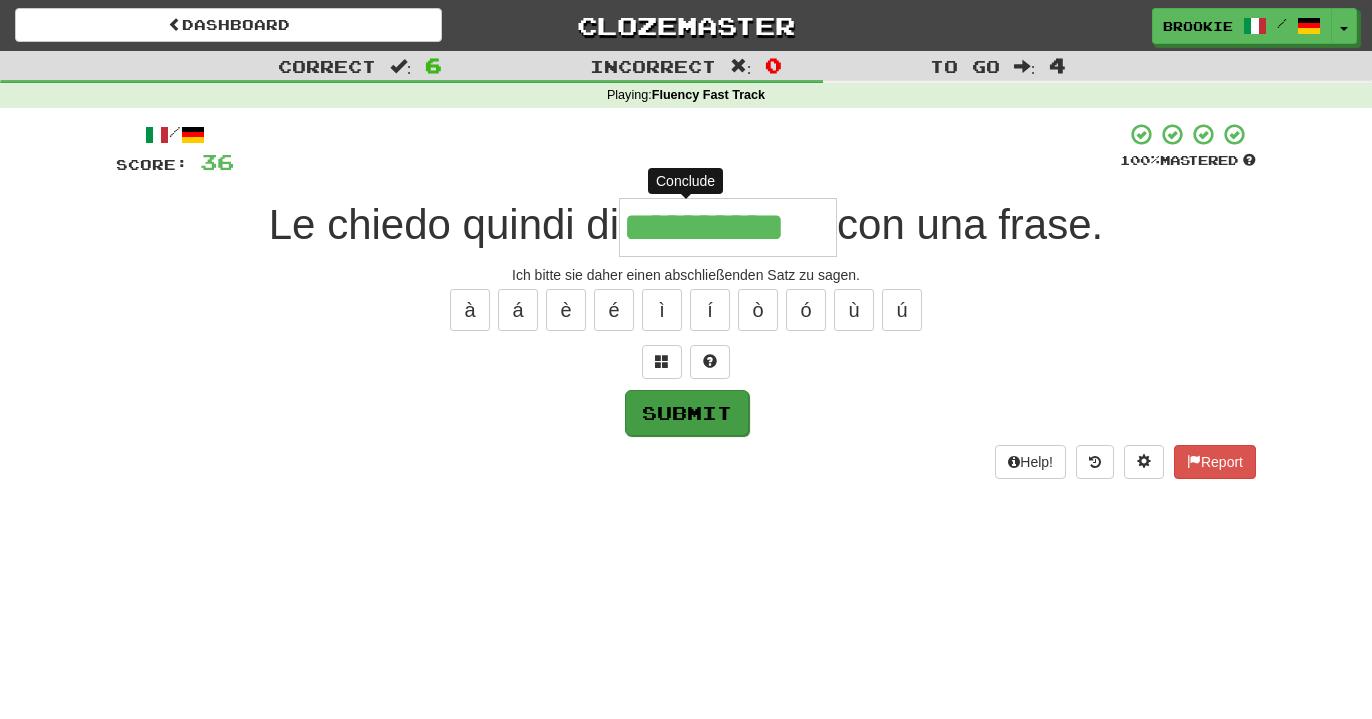 type on "**********" 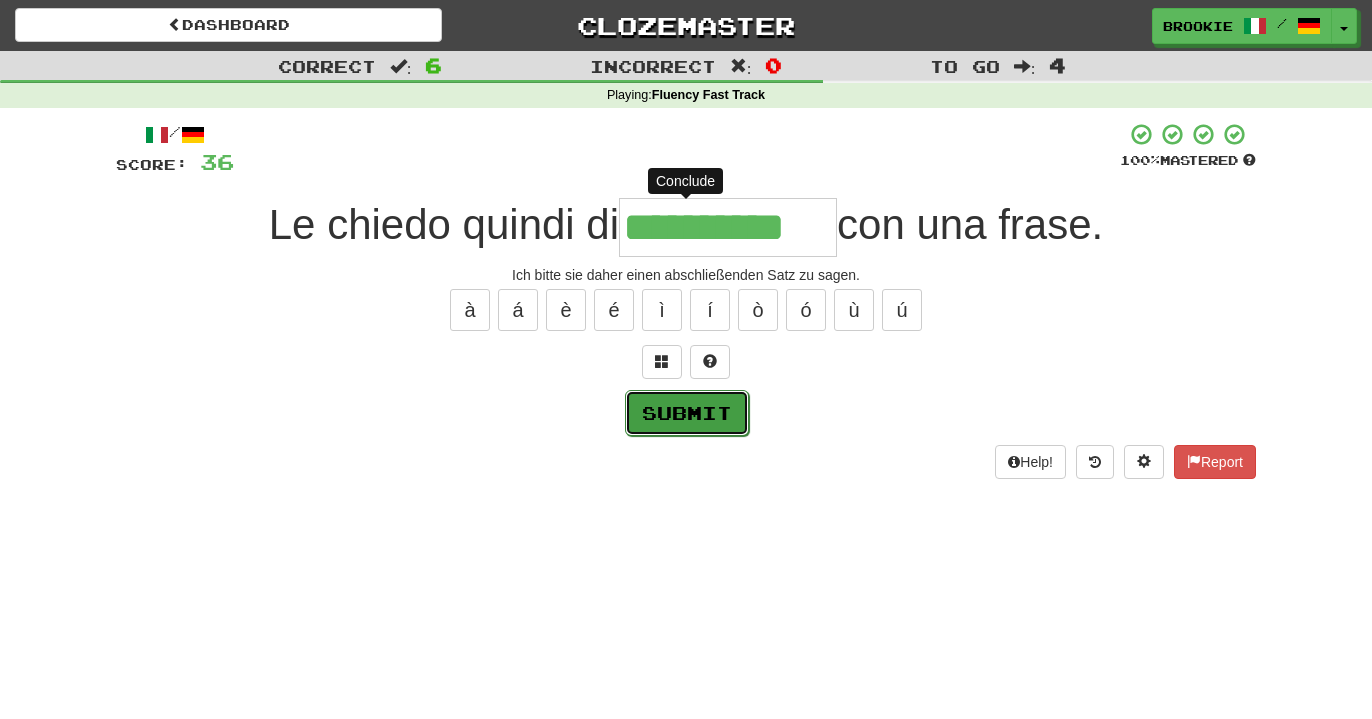 click on "Submit" at bounding box center [687, 413] 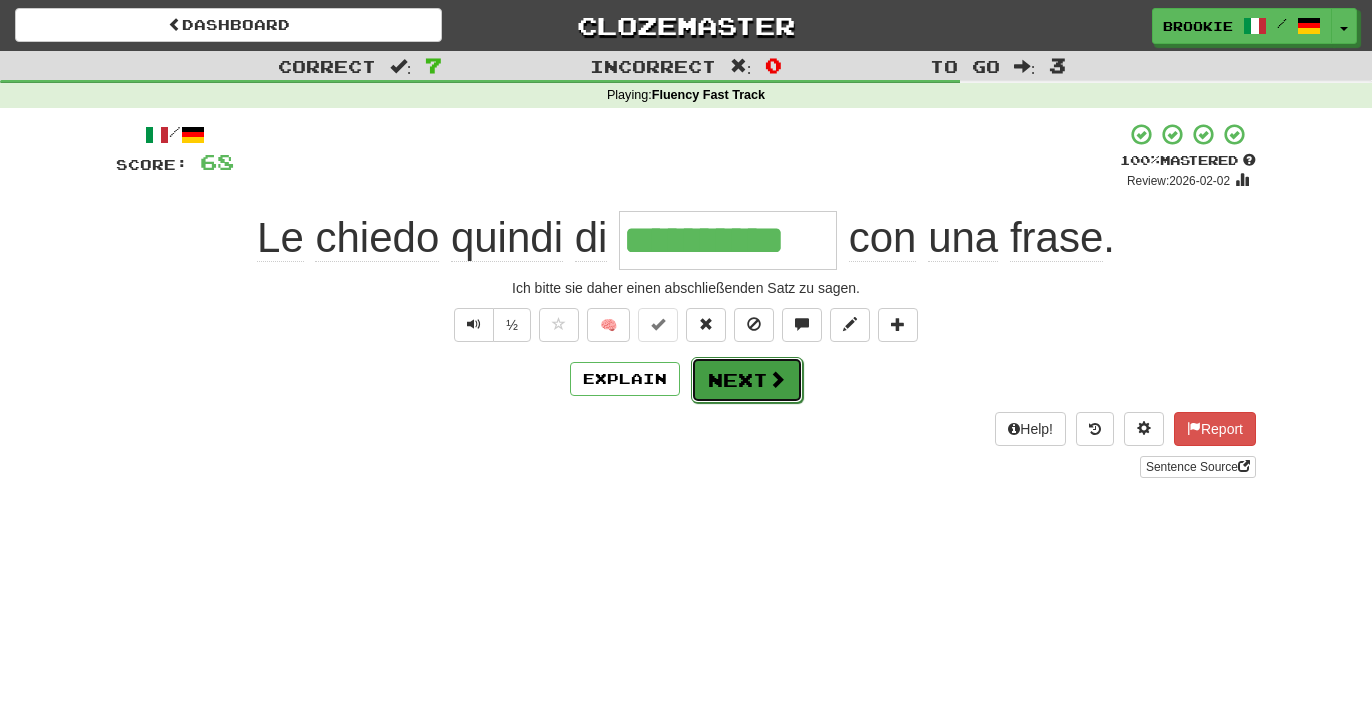 click on "Next" at bounding box center (747, 380) 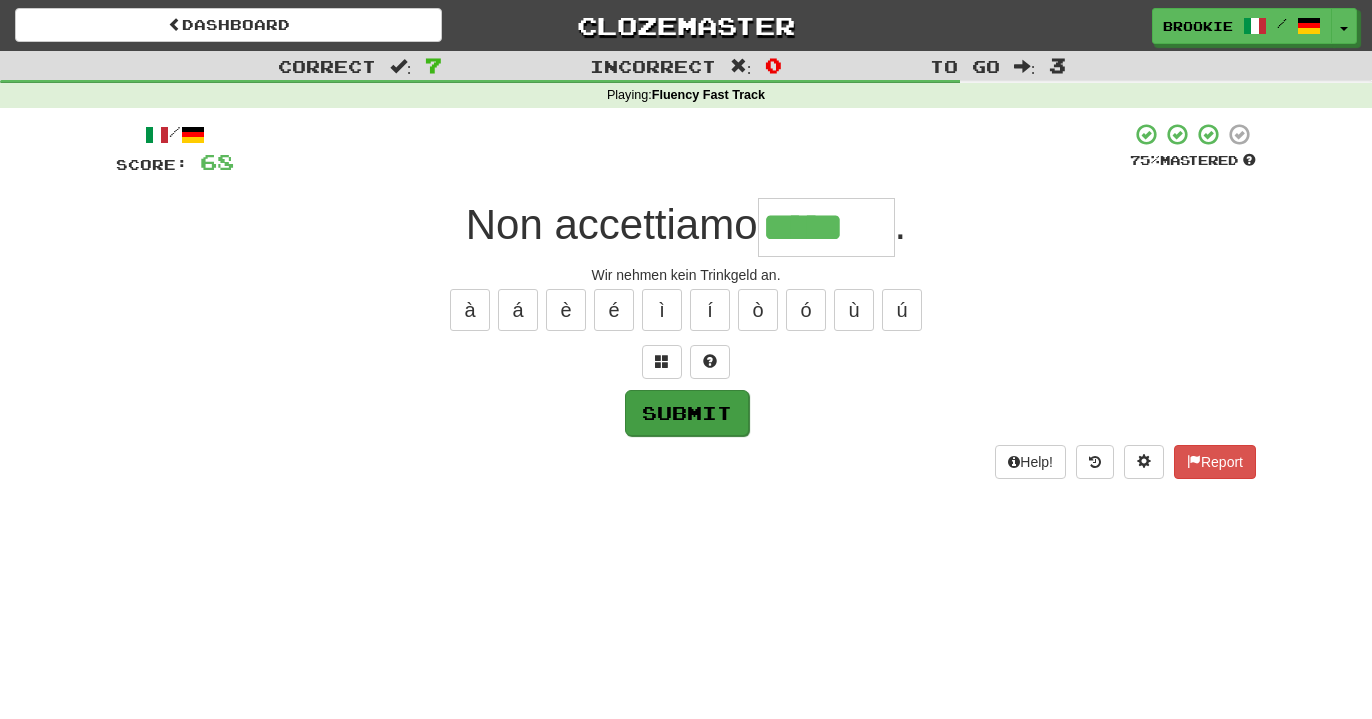 type on "*****" 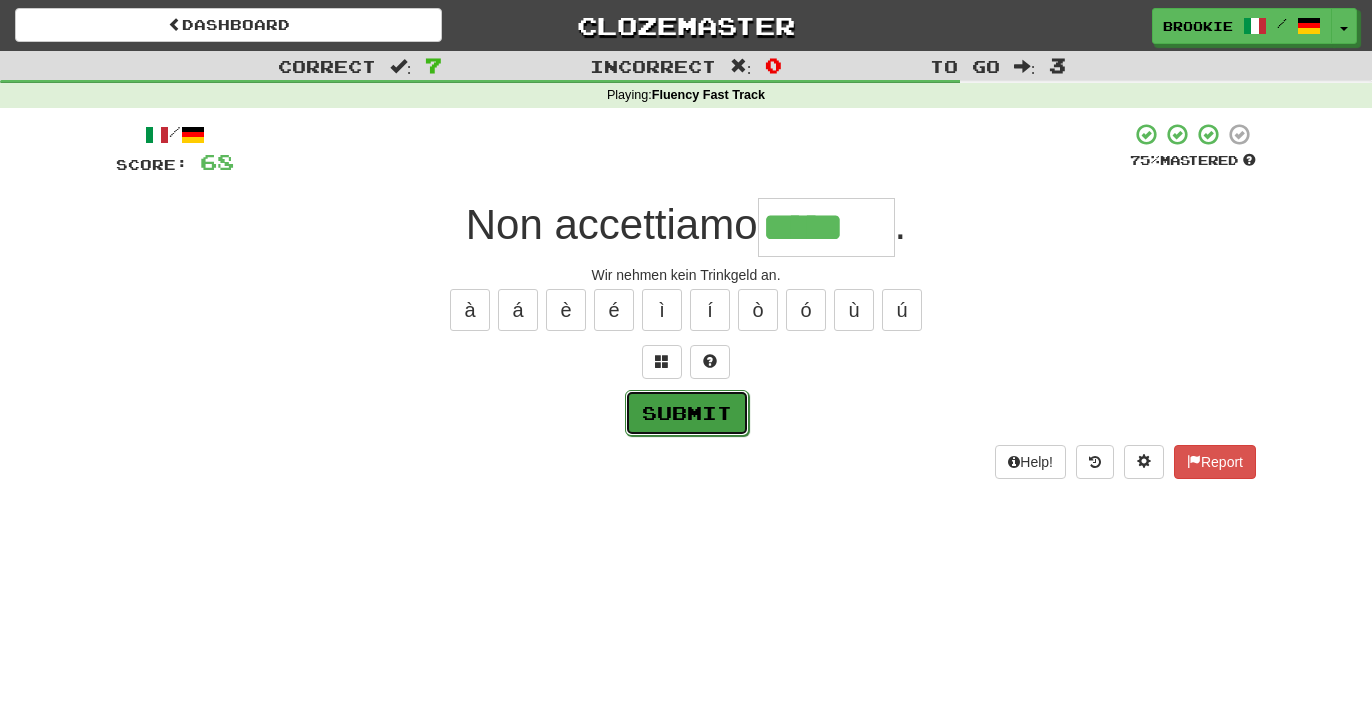 click on "Submit" at bounding box center (687, 413) 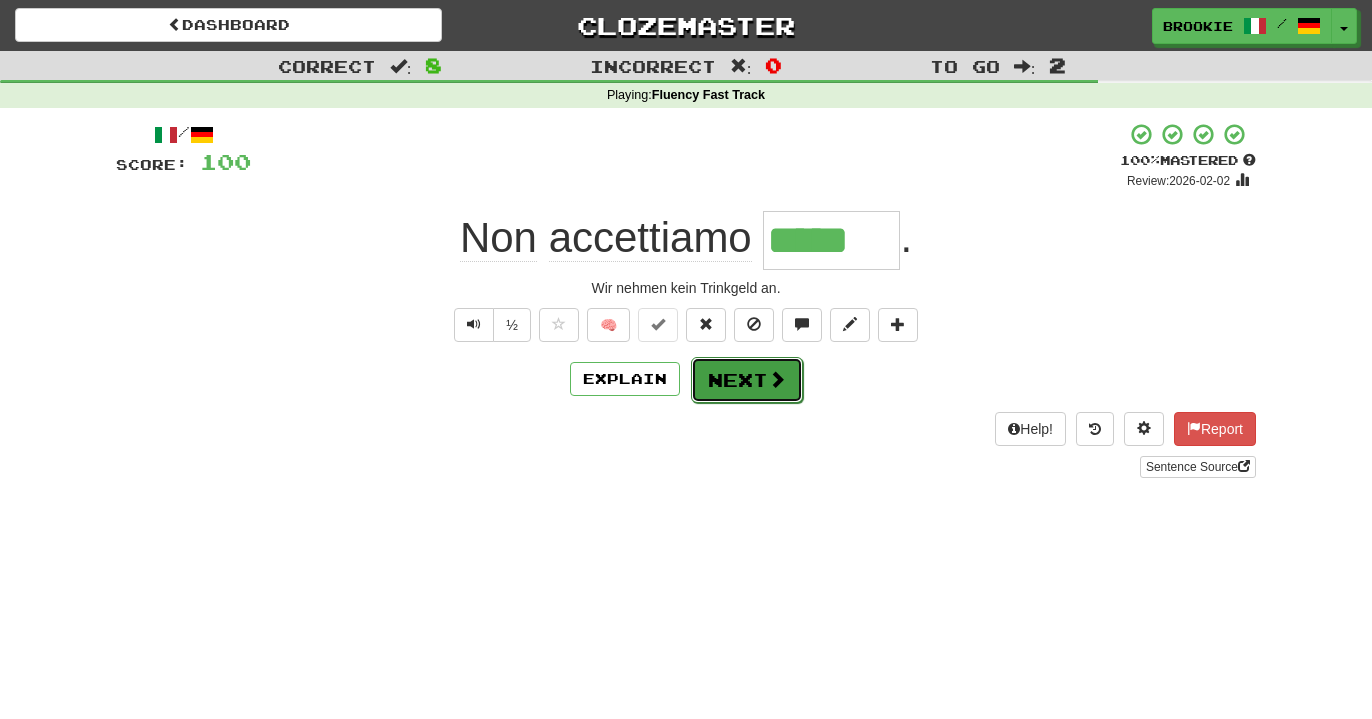 click on "Next" at bounding box center [747, 380] 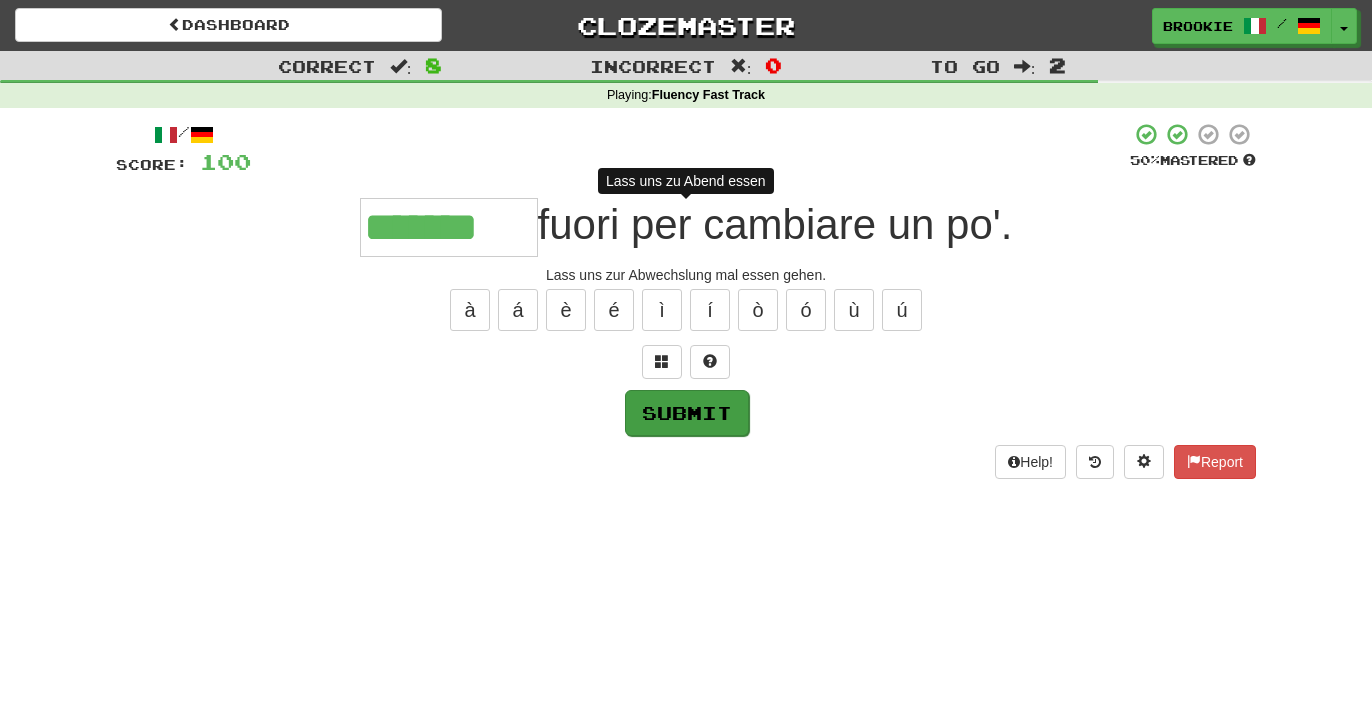 type on "*******" 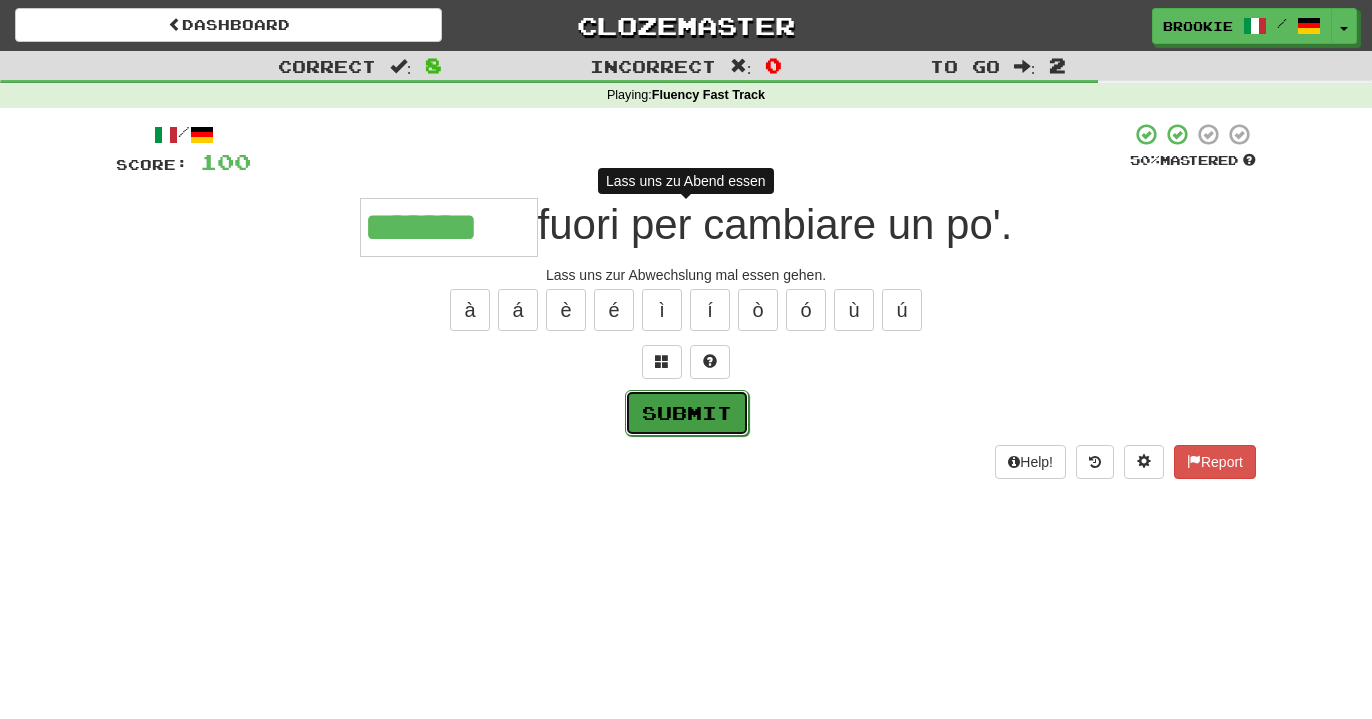 click on "Submit" at bounding box center (687, 413) 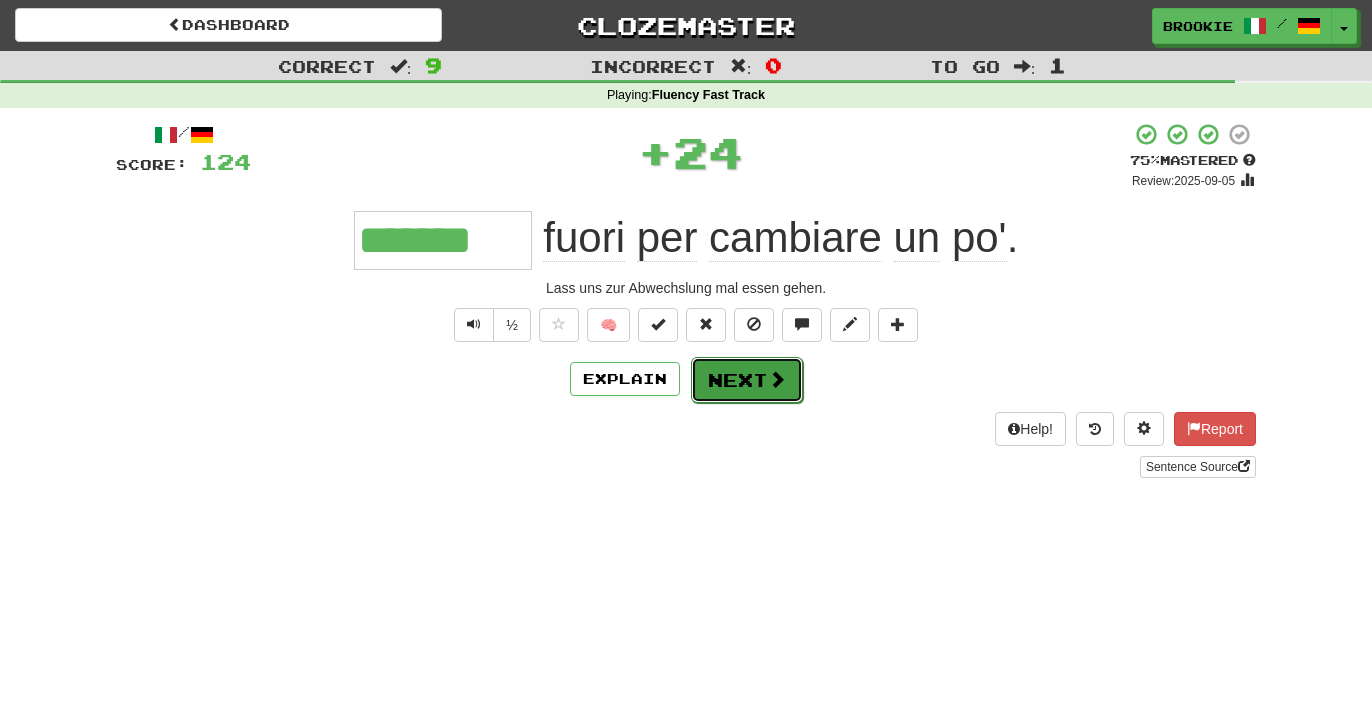 click on "Next" at bounding box center (747, 380) 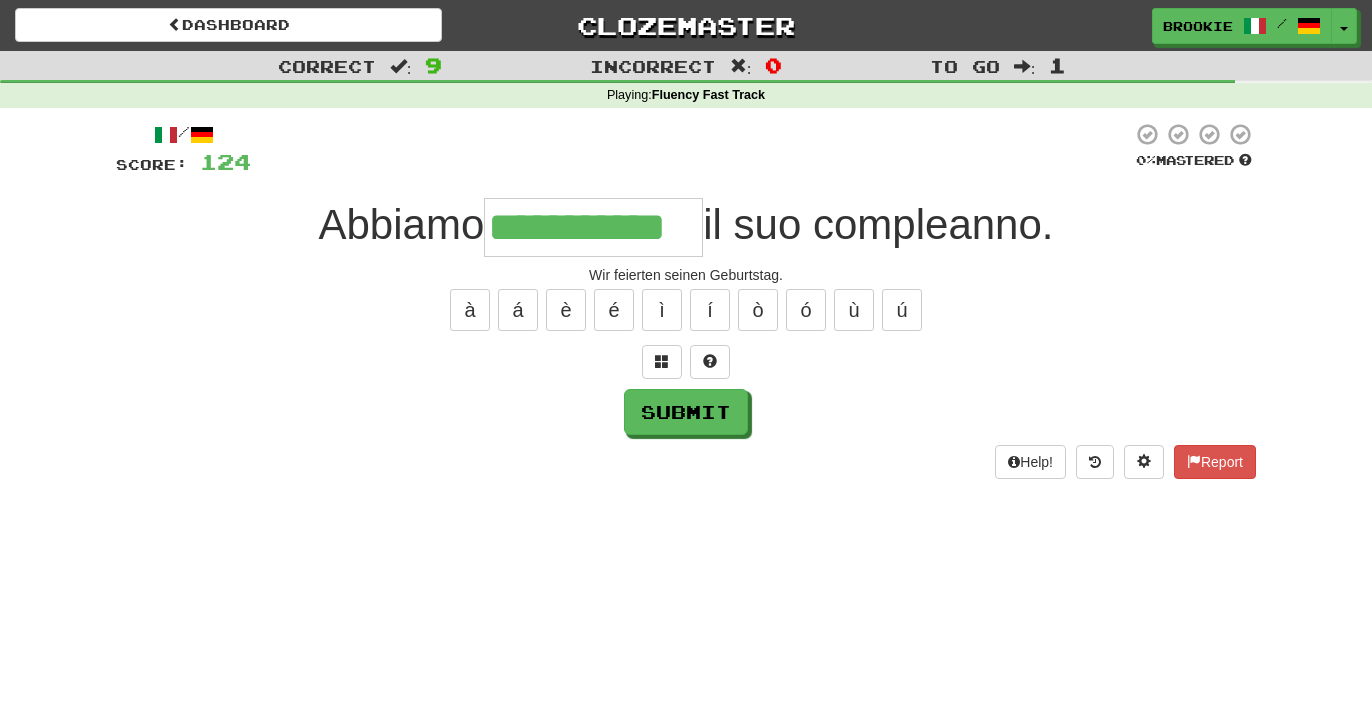 type on "**********" 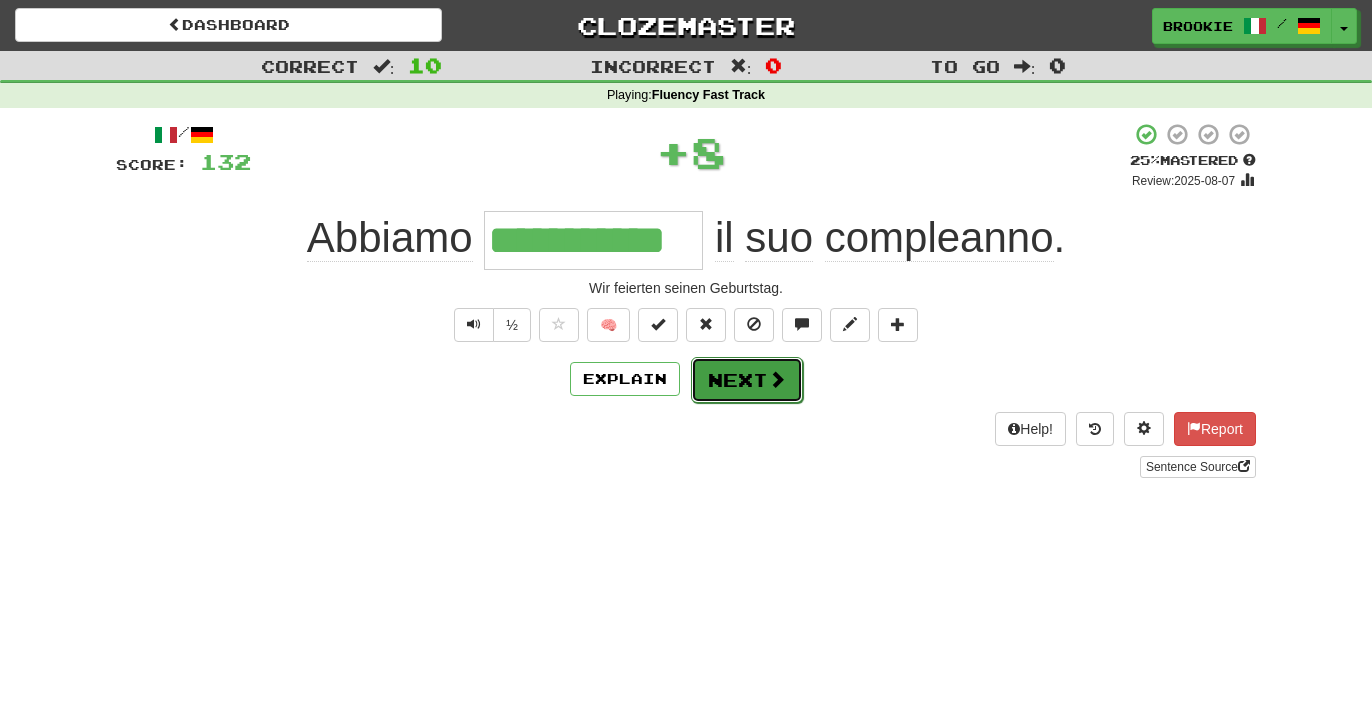 click at bounding box center [777, 379] 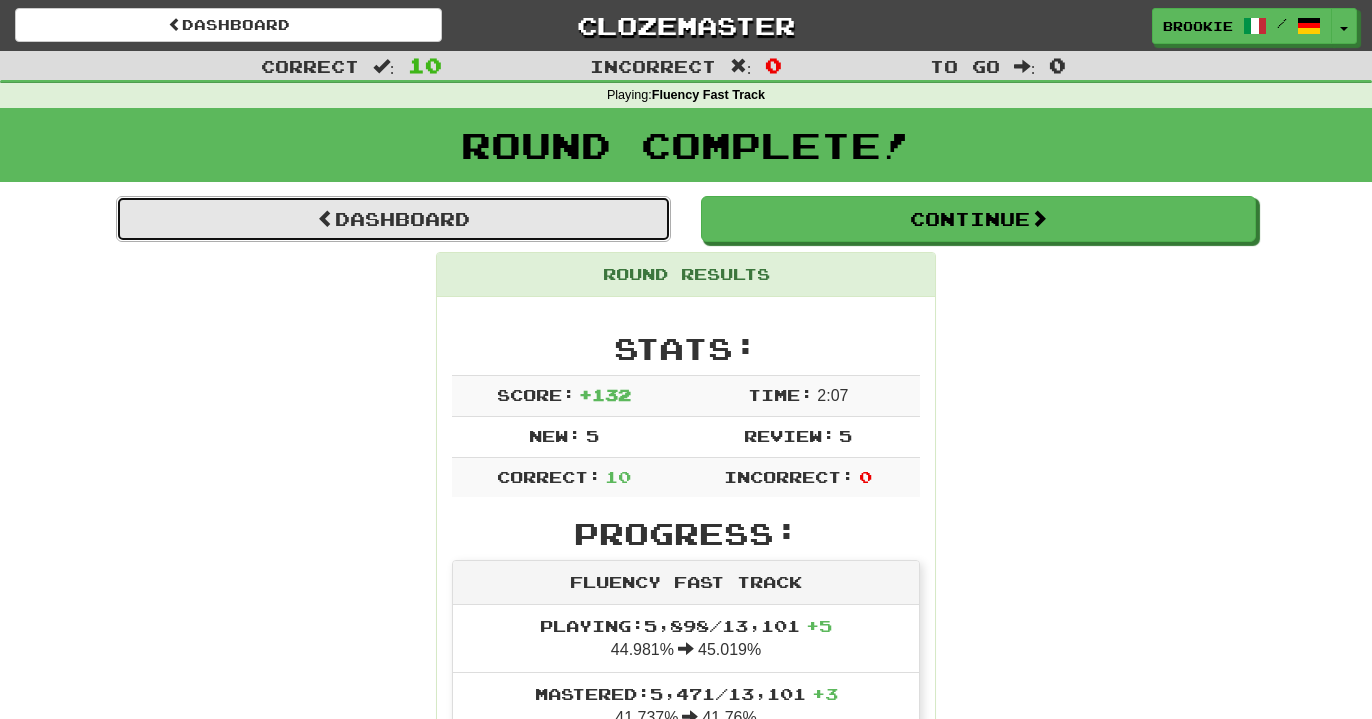 click on "Dashboard" at bounding box center (393, 219) 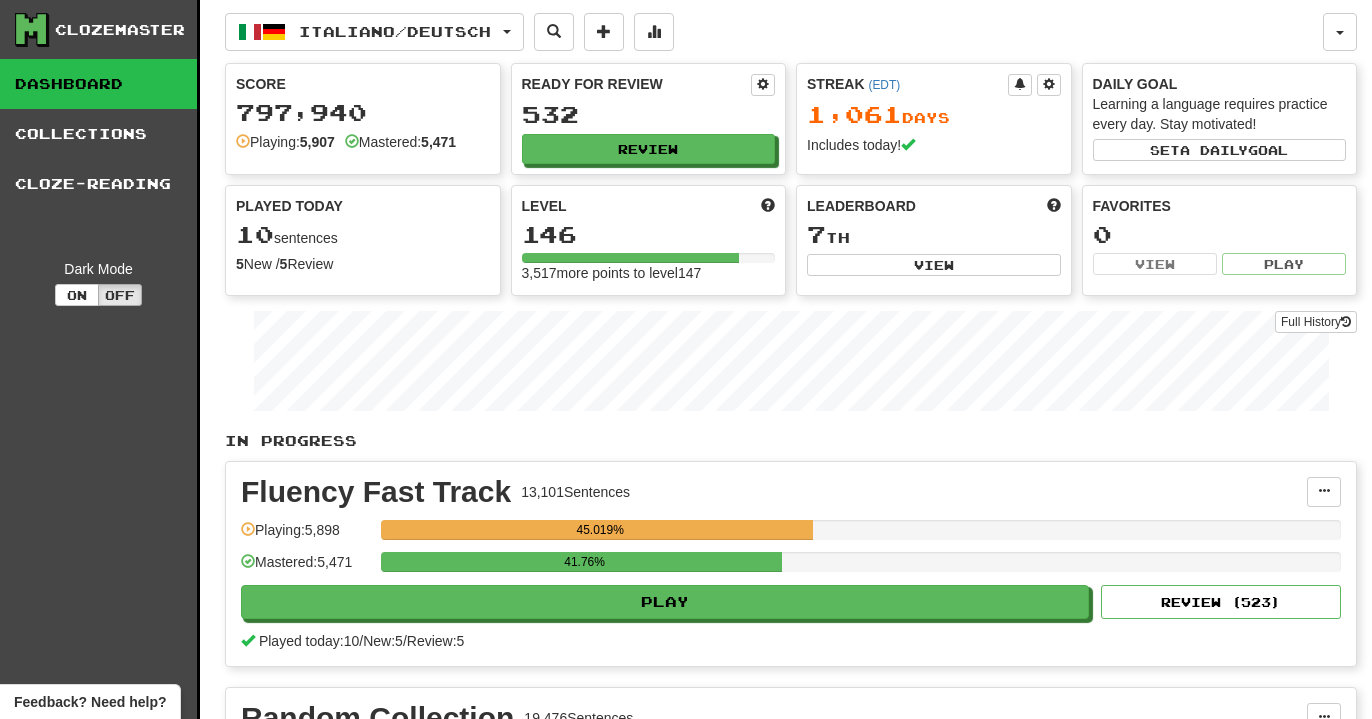 scroll, scrollTop: 0, scrollLeft: 0, axis: both 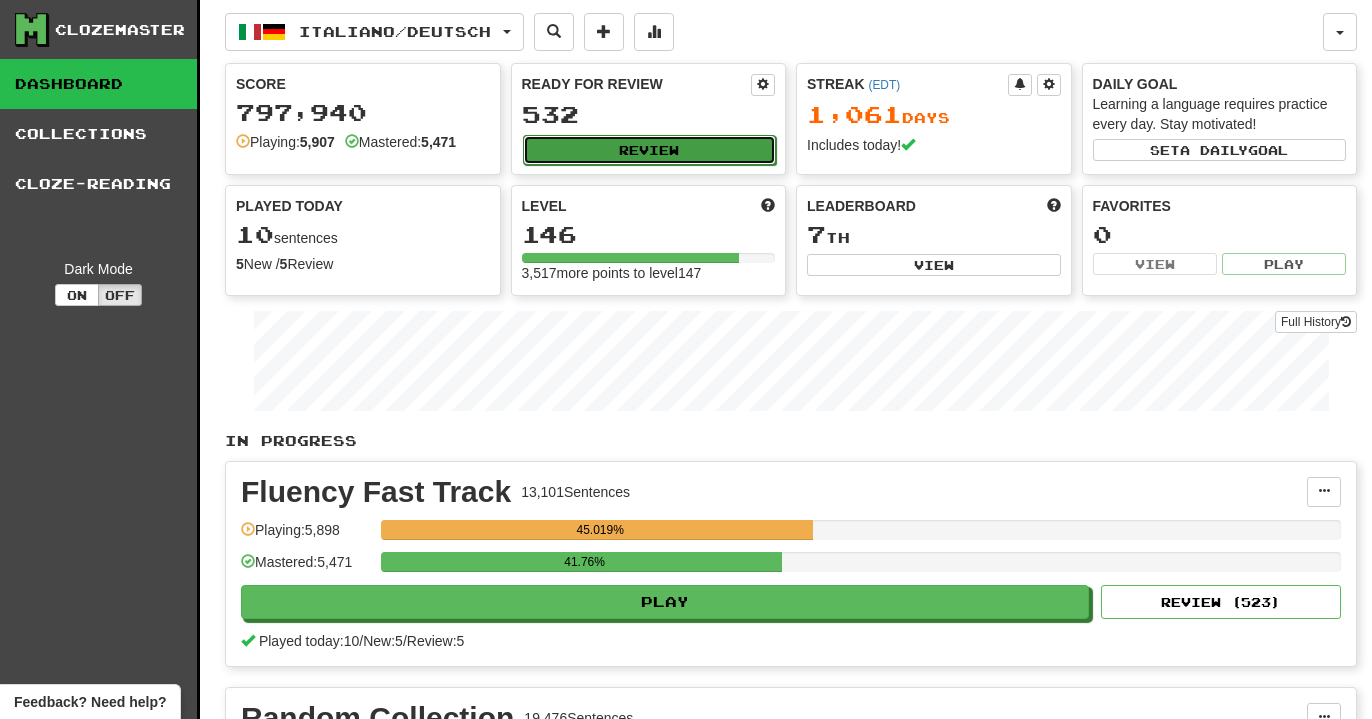 click on "Review" at bounding box center (650, 150) 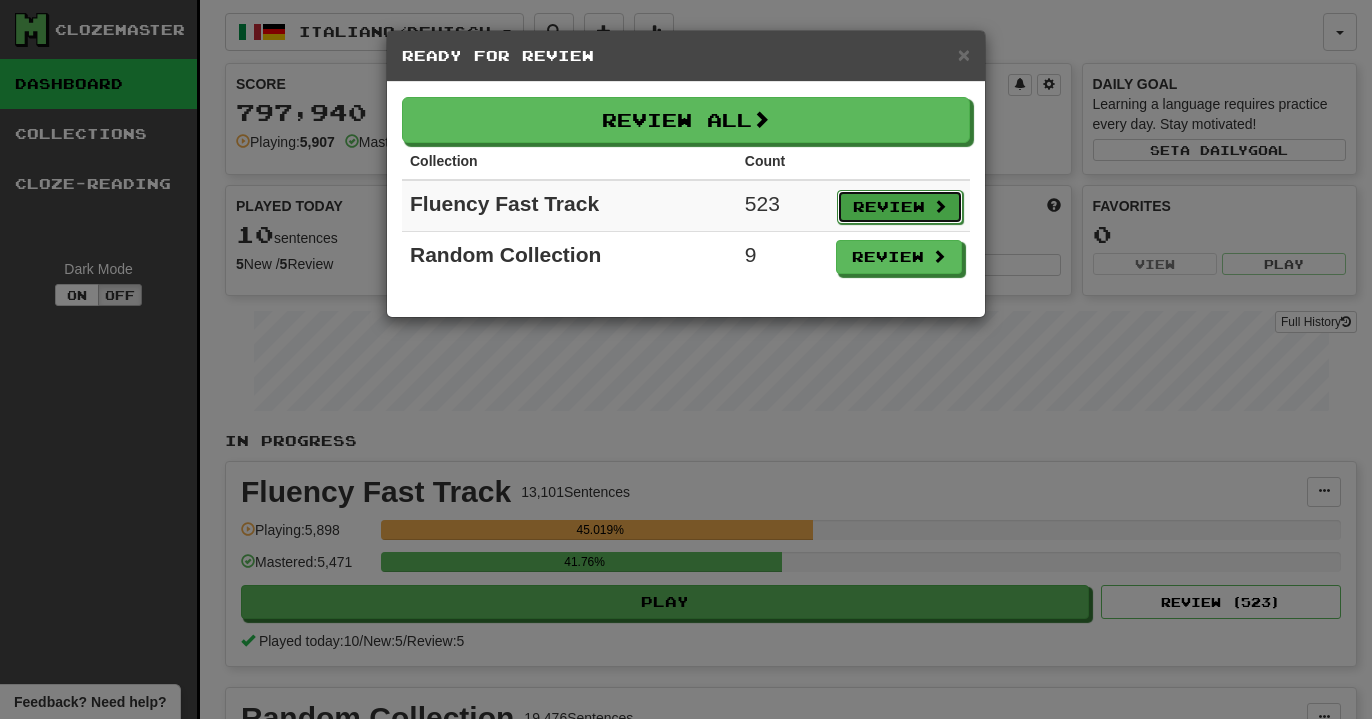click on "Review" at bounding box center (900, 207) 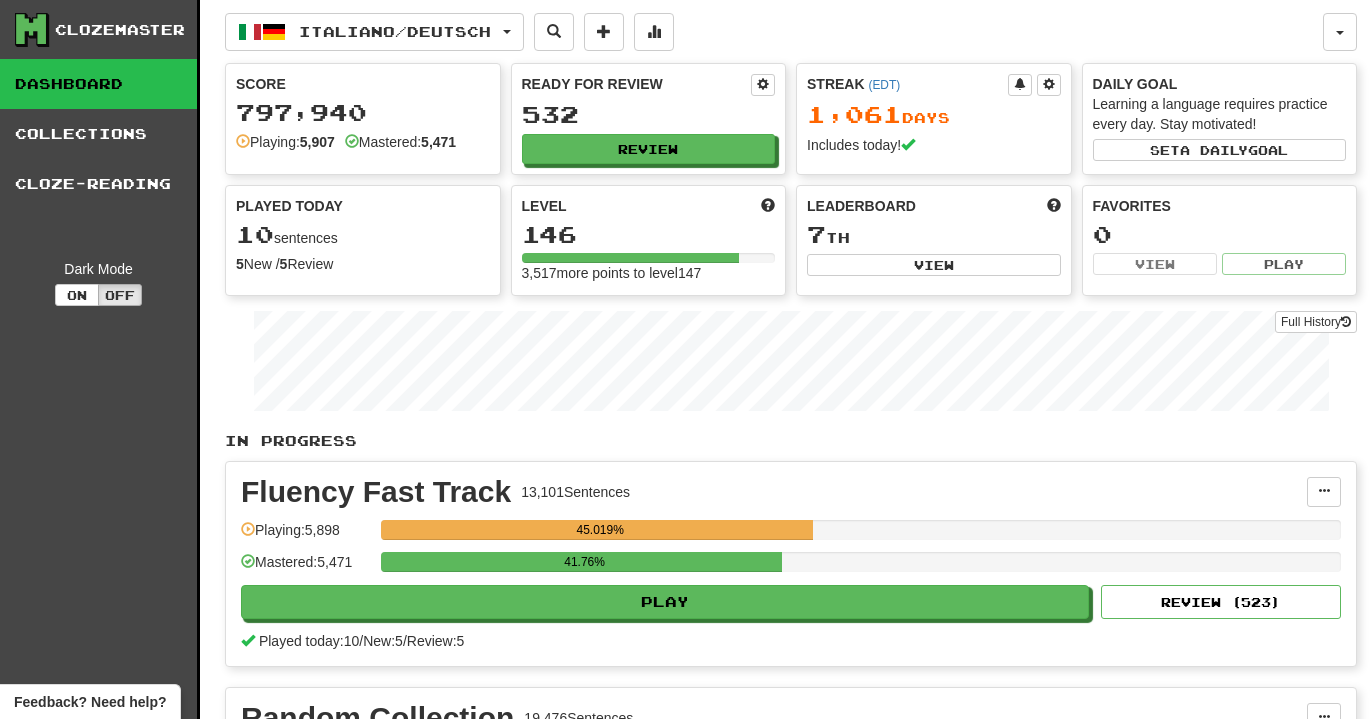 select on "**" 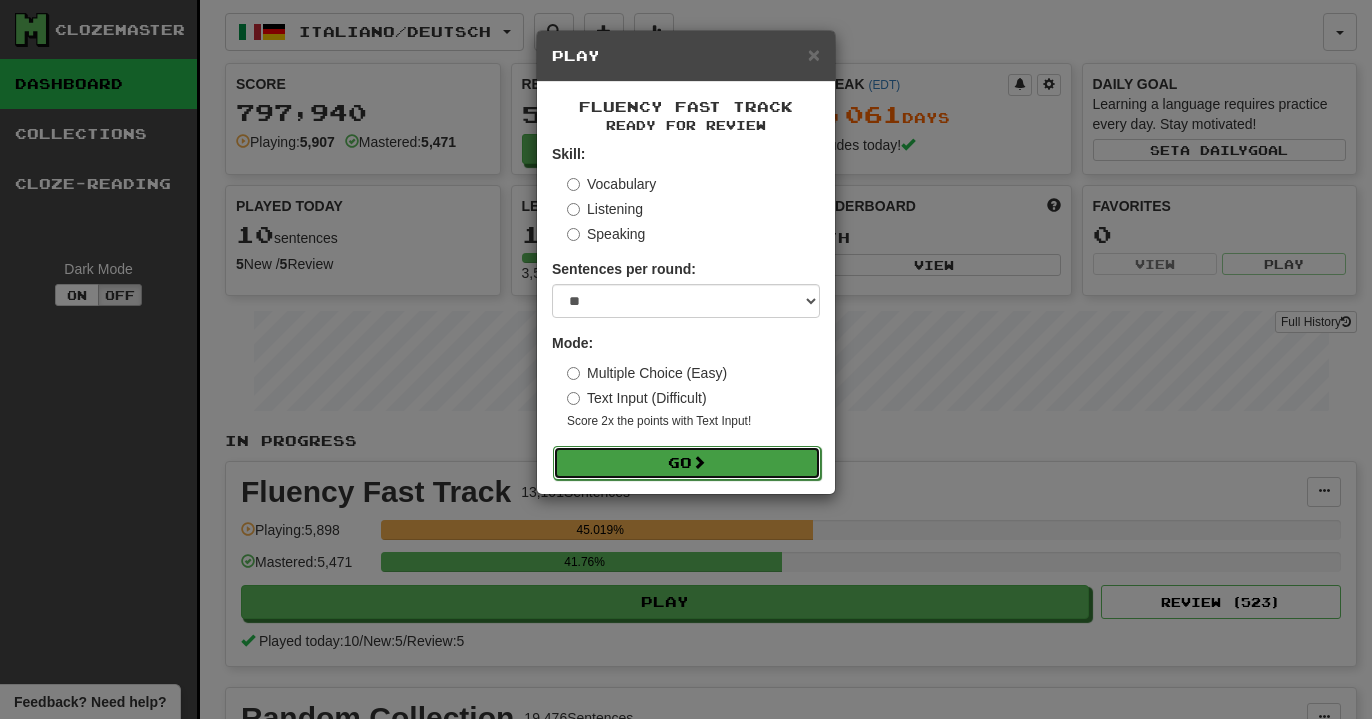 click on "Go" at bounding box center (687, 463) 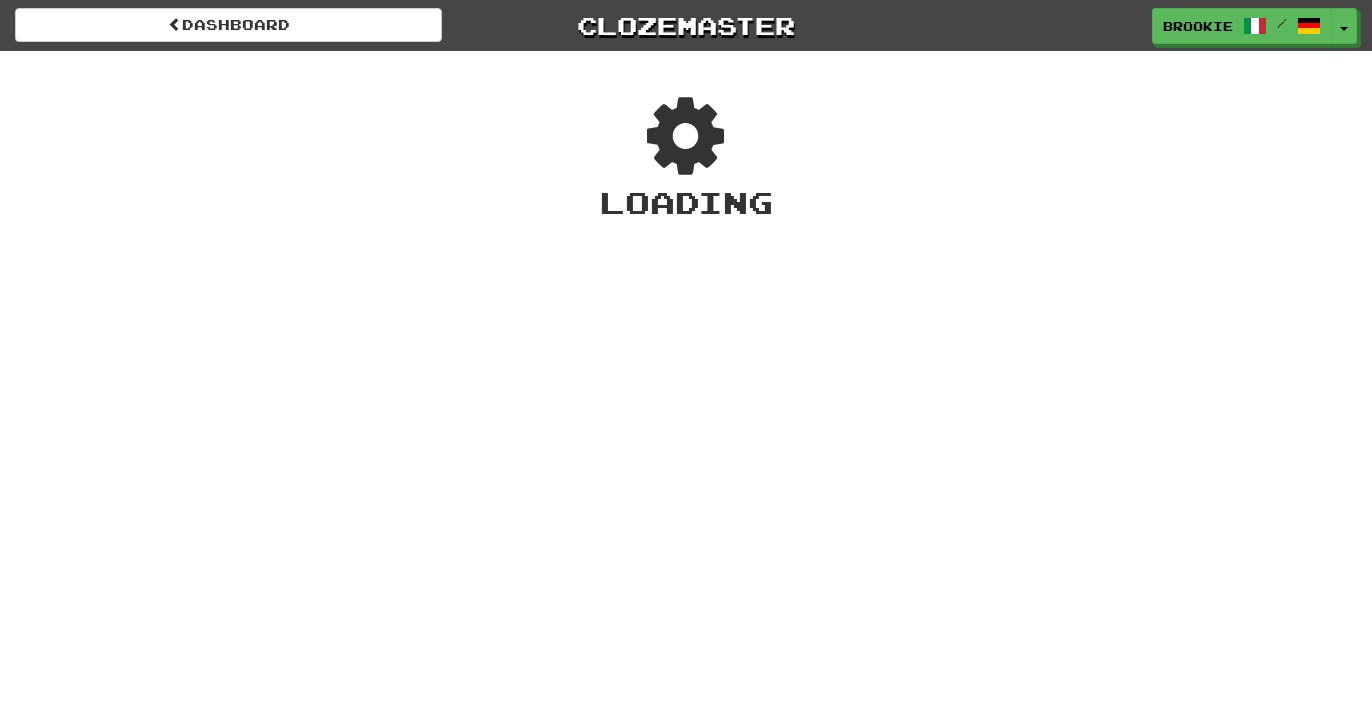 scroll, scrollTop: 0, scrollLeft: 0, axis: both 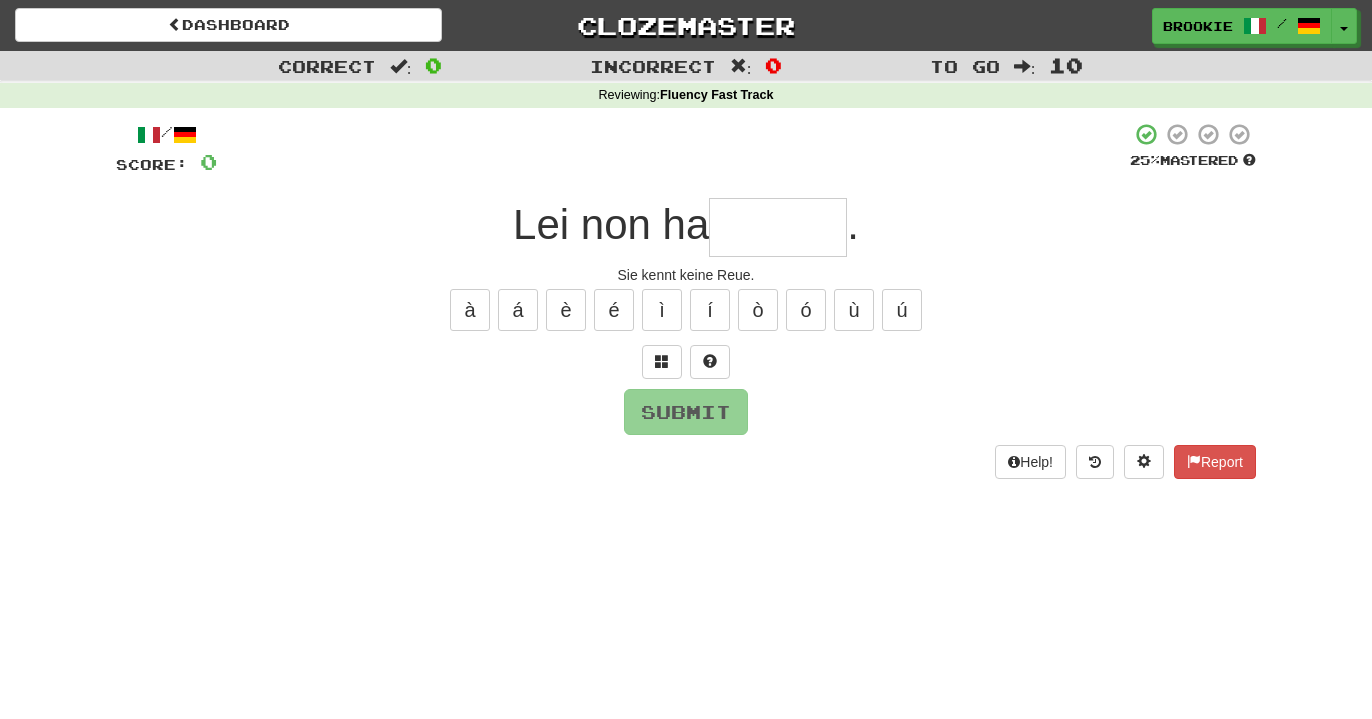 type on "*" 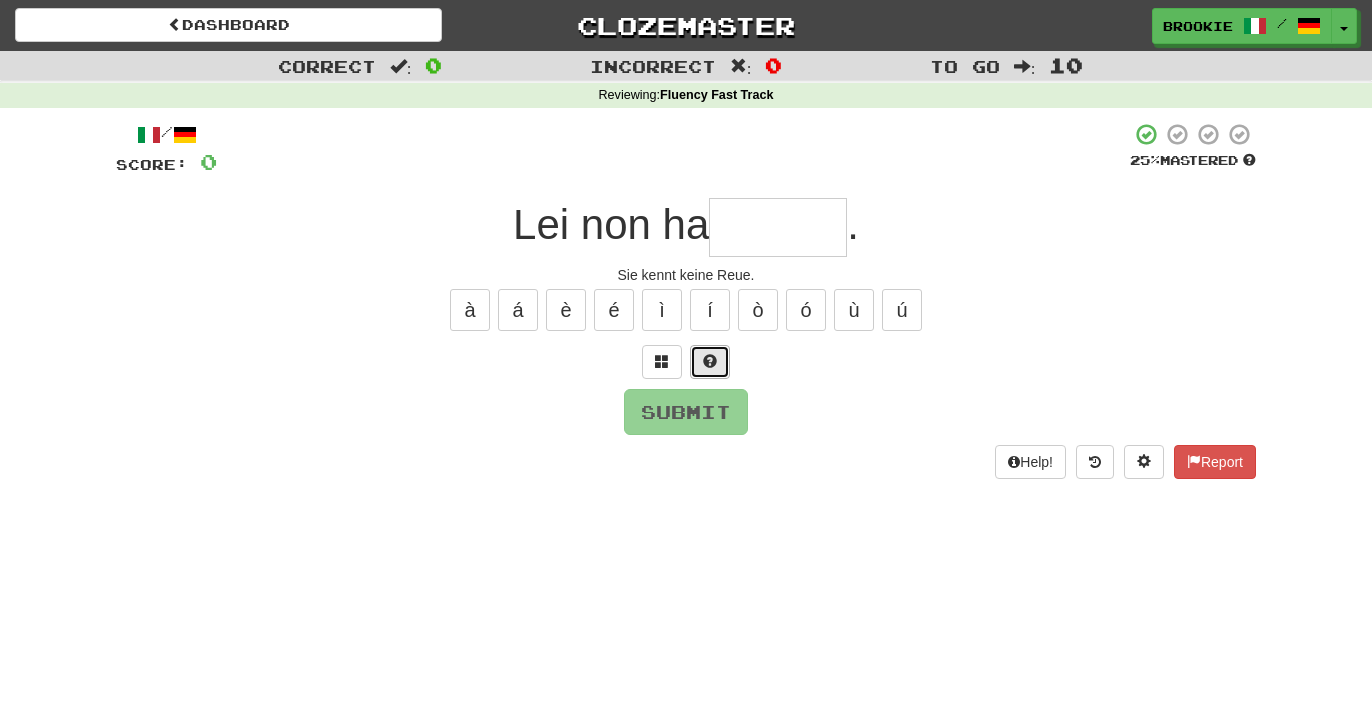 click at bounding box center (710, 362) 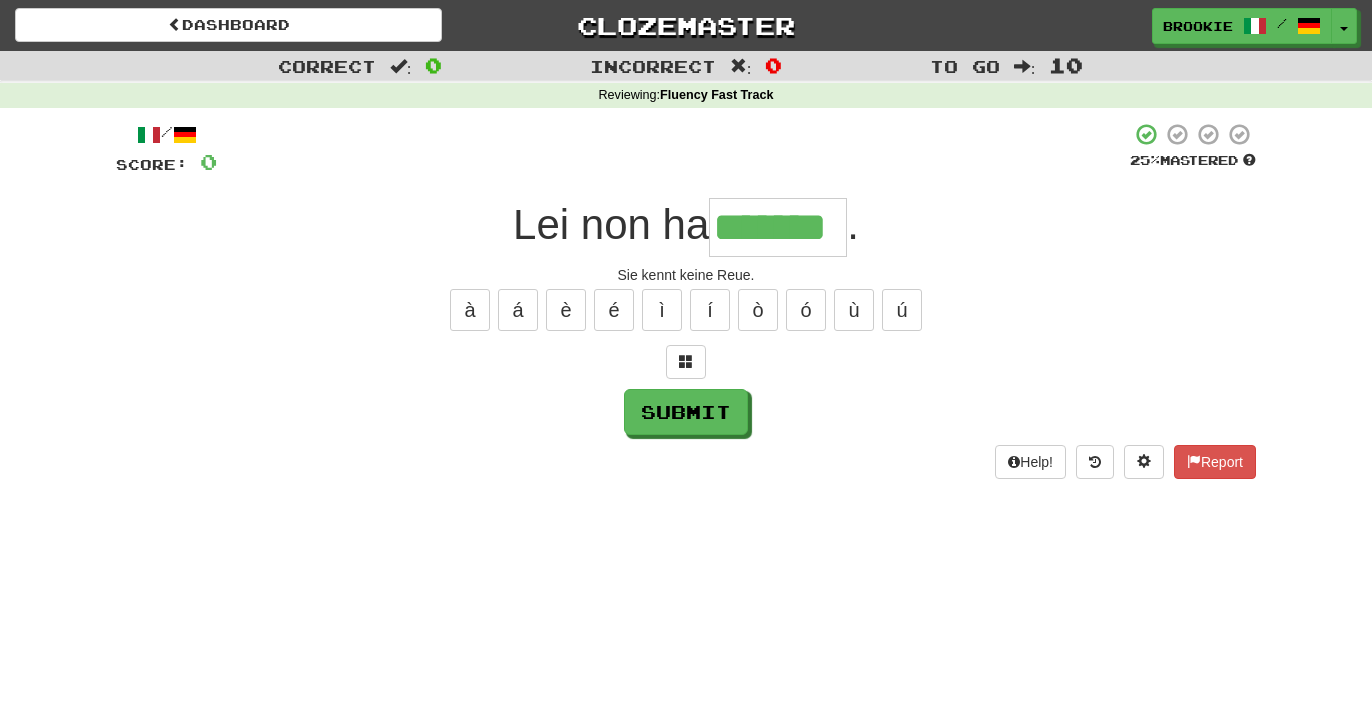 type on "*******" 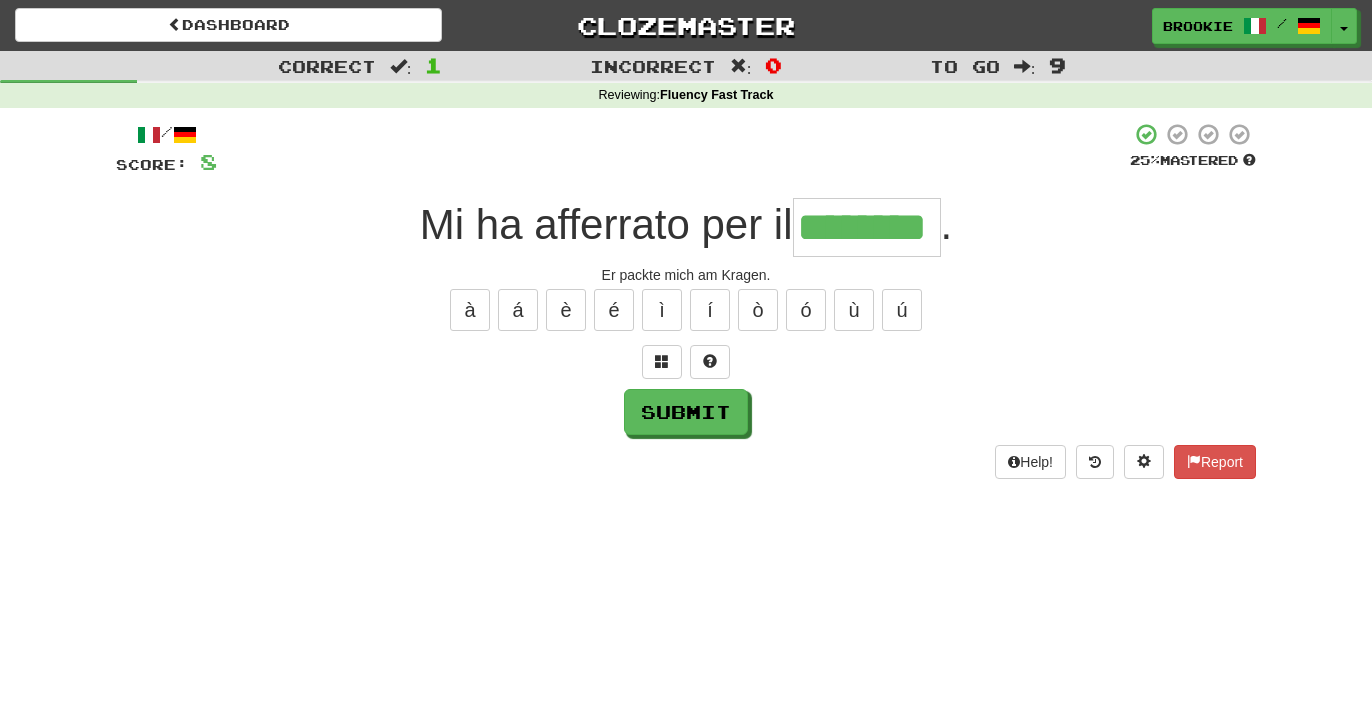 type on "********" 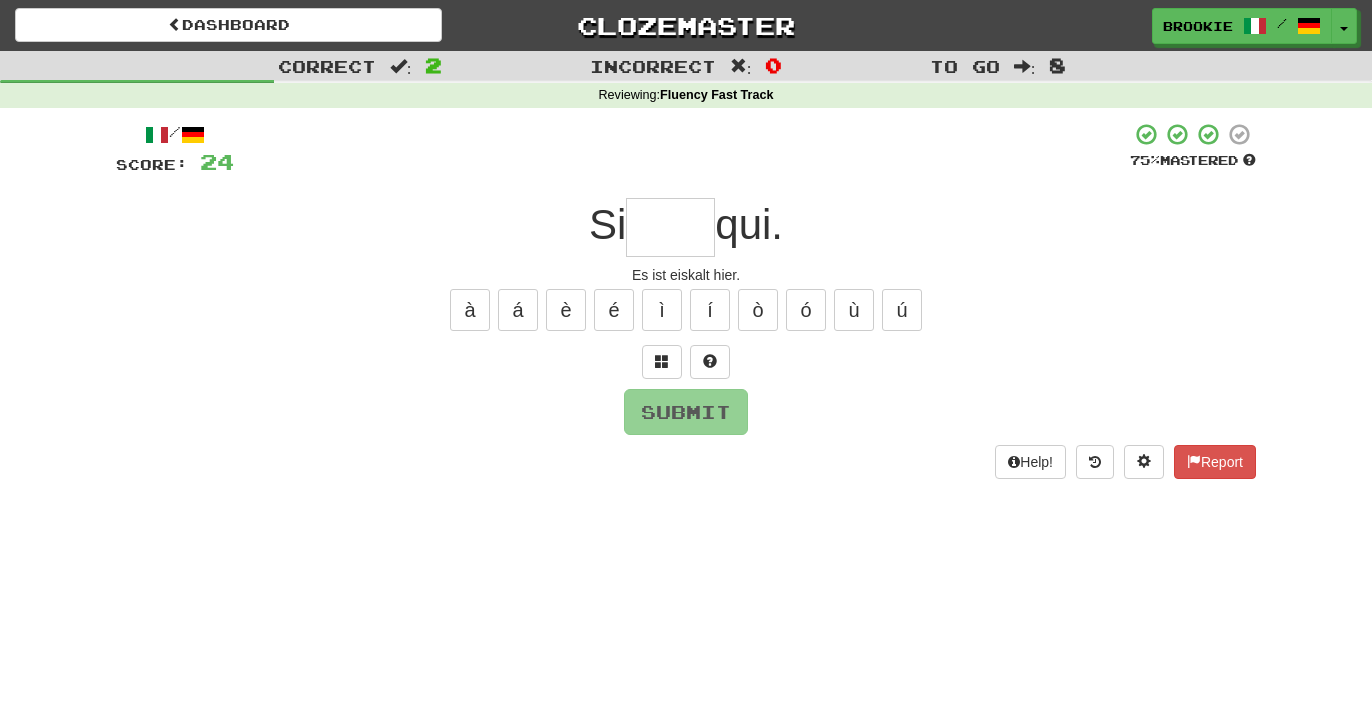 type on "*" 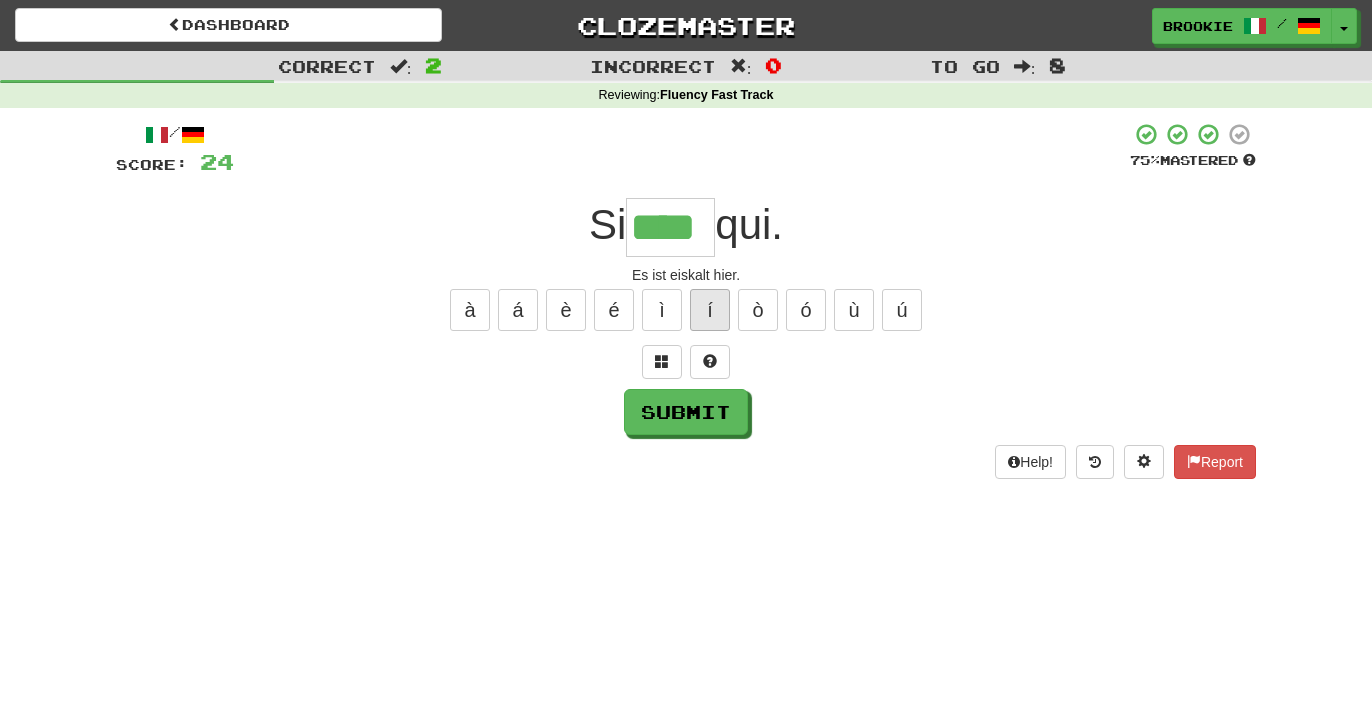 type on "****" 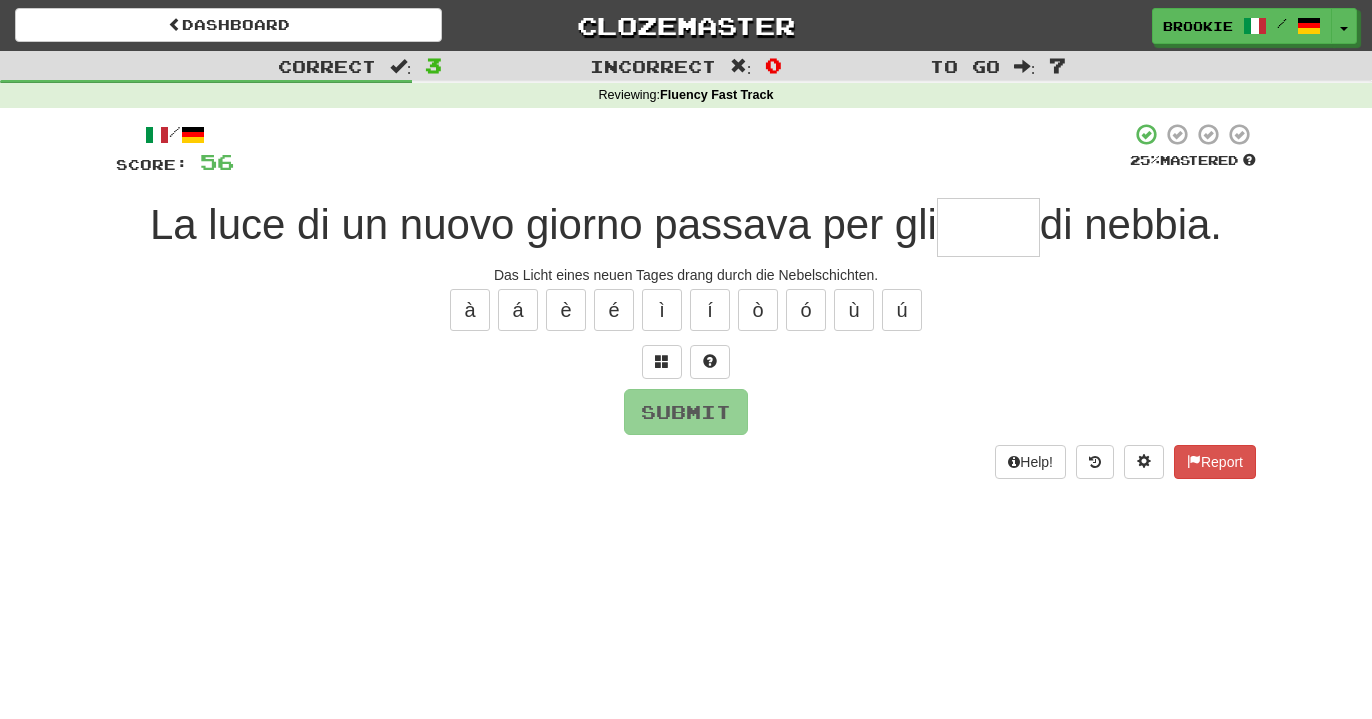 type on "*" 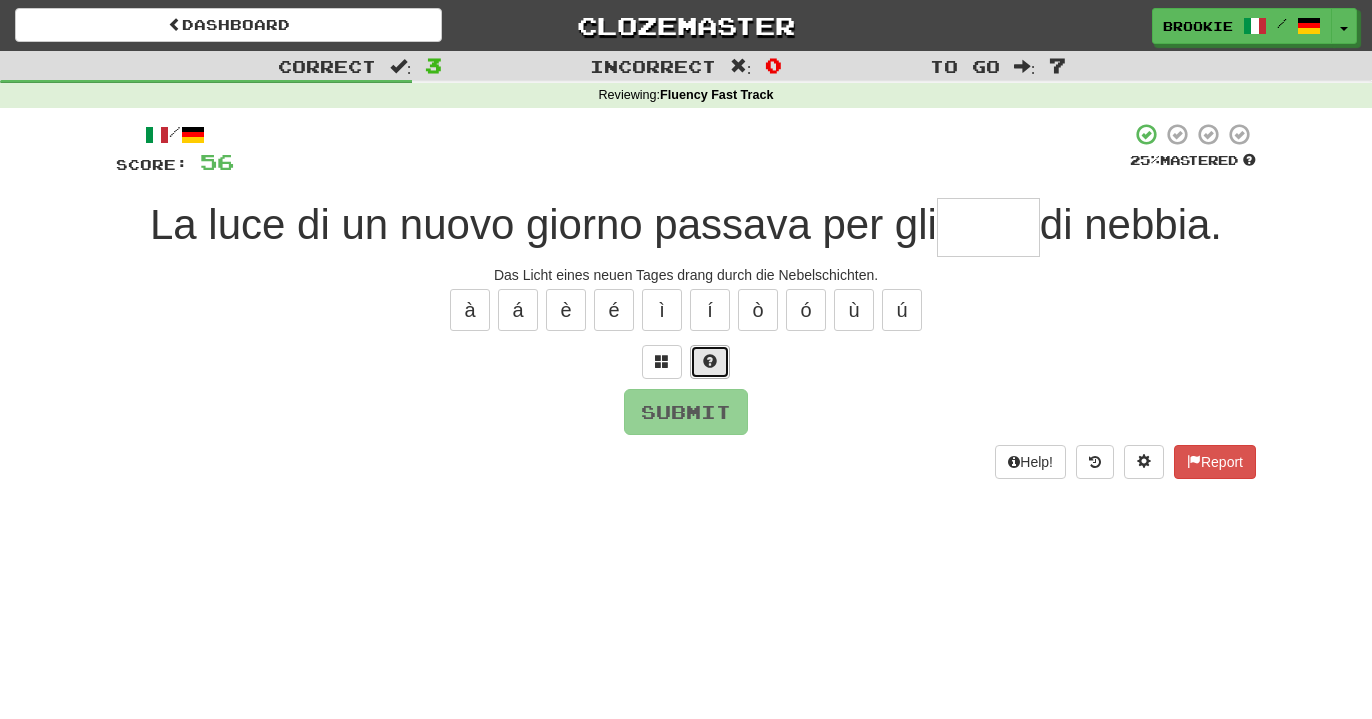 click at bounding box center [710, 361] 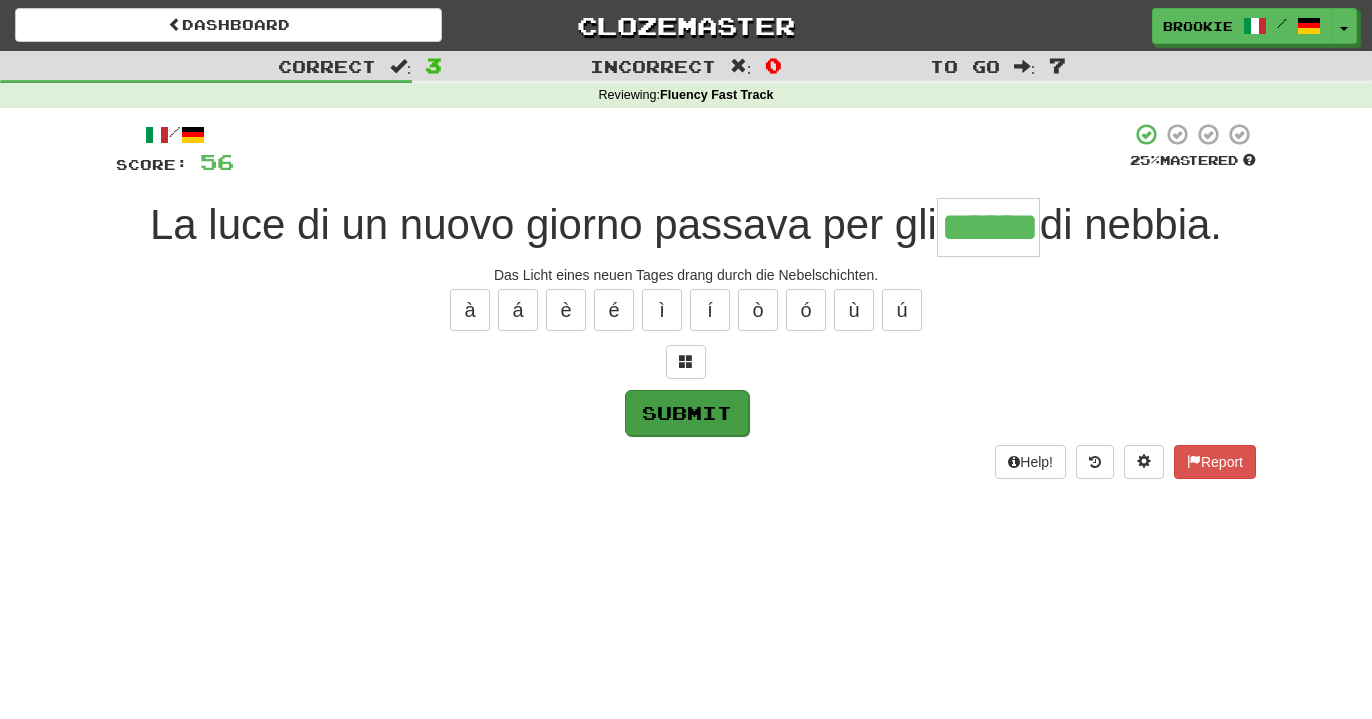 type on "******" 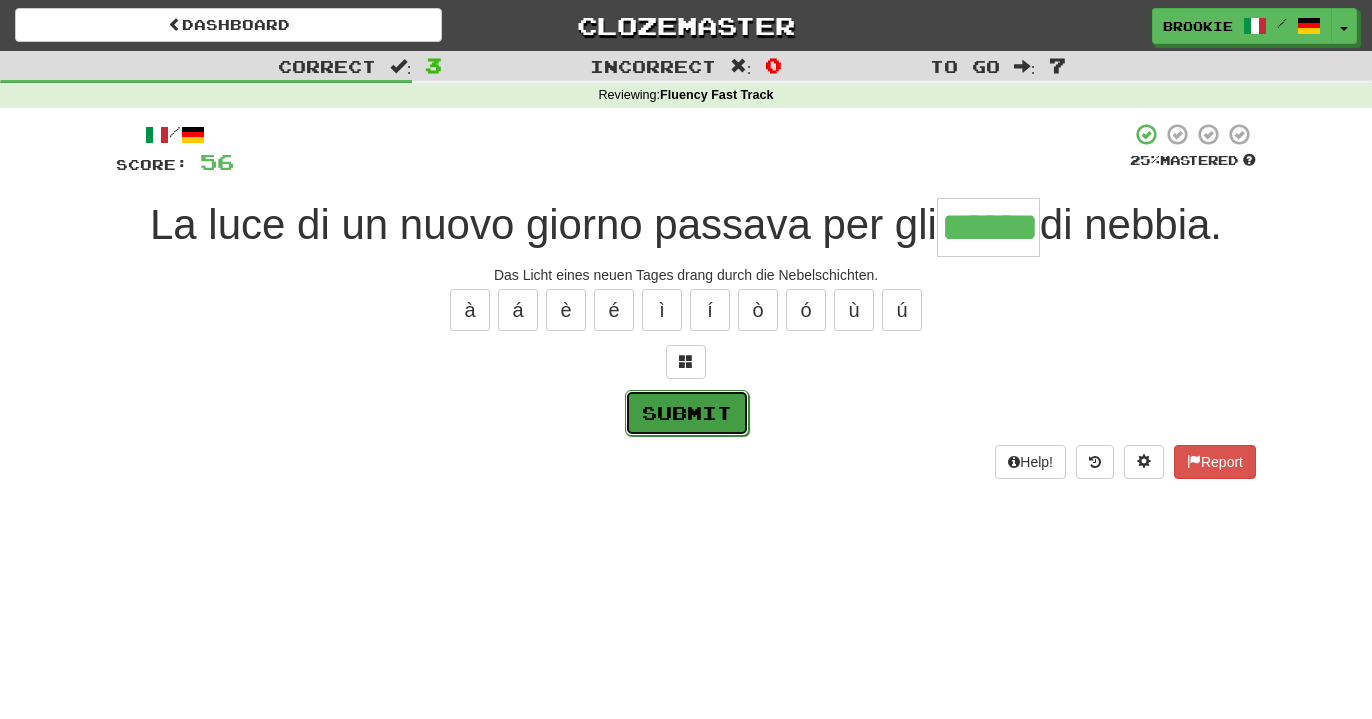click on "Submit" at bounding box center [687, 413] 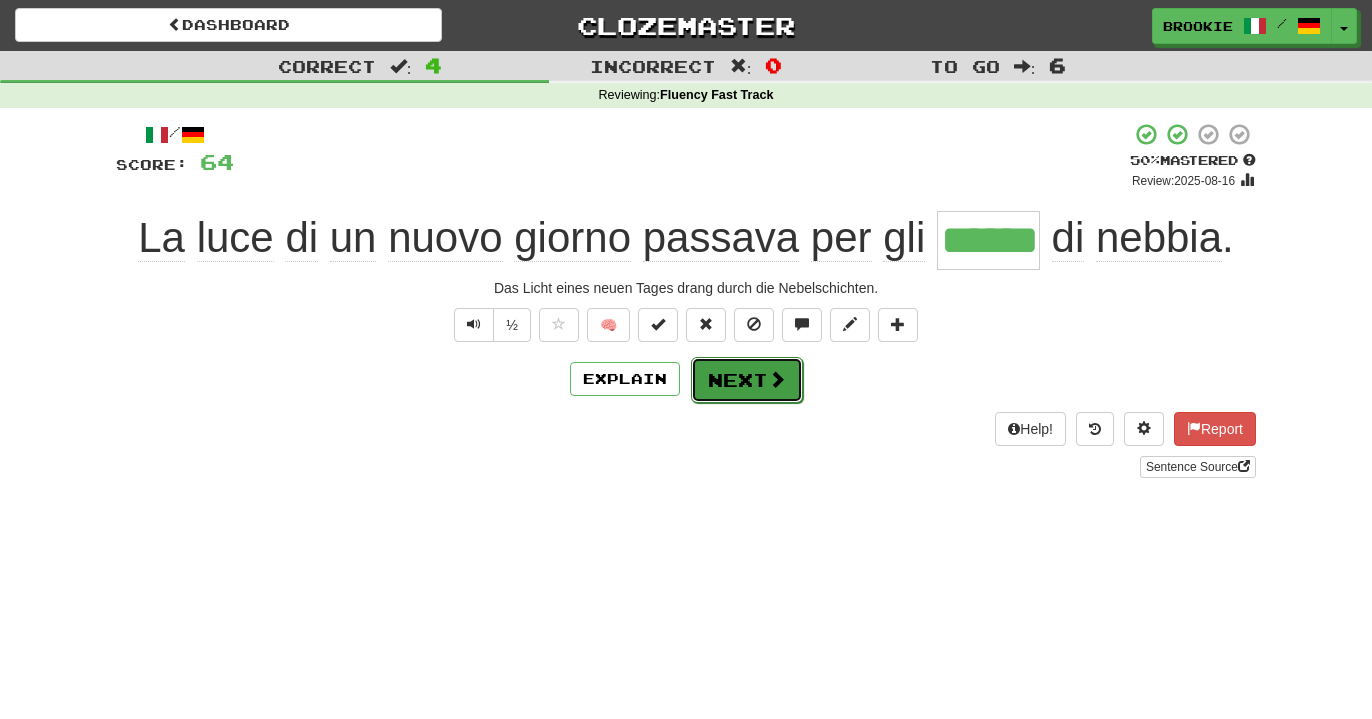 click on "Next" at bounding box center (747, 380) 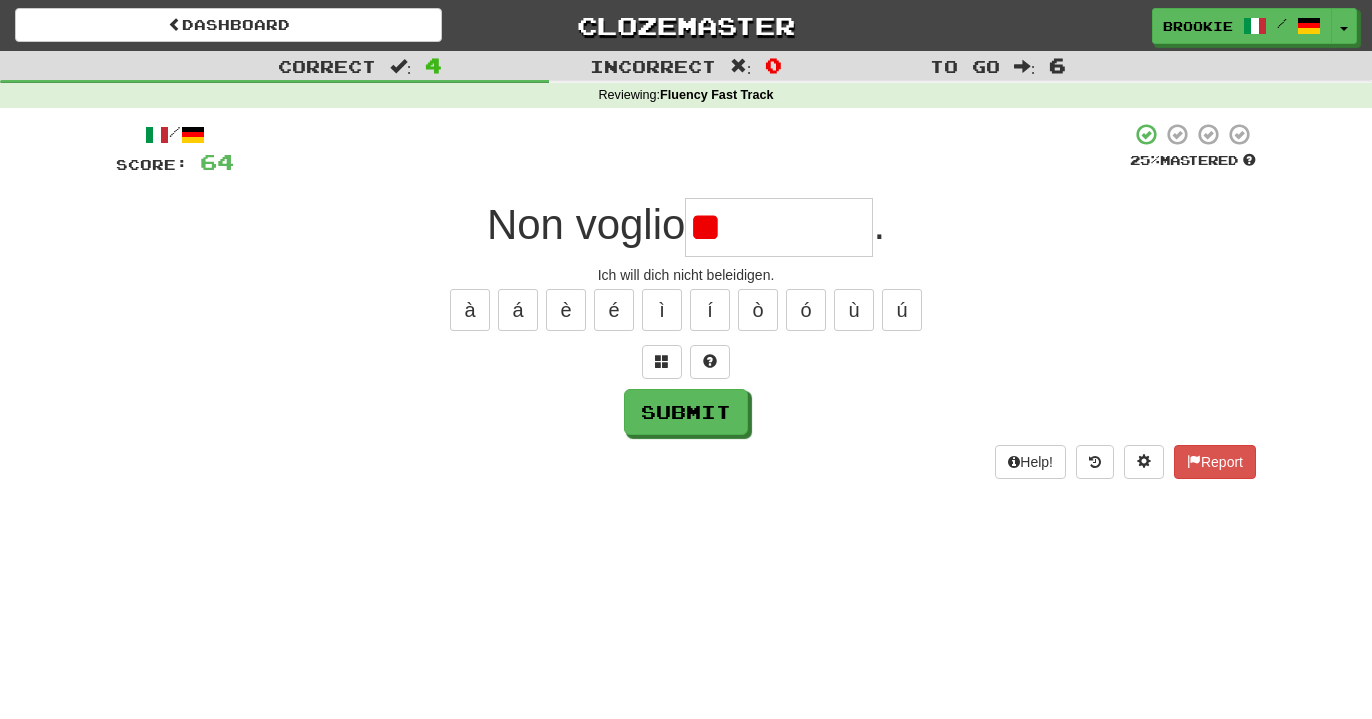 type on "*" 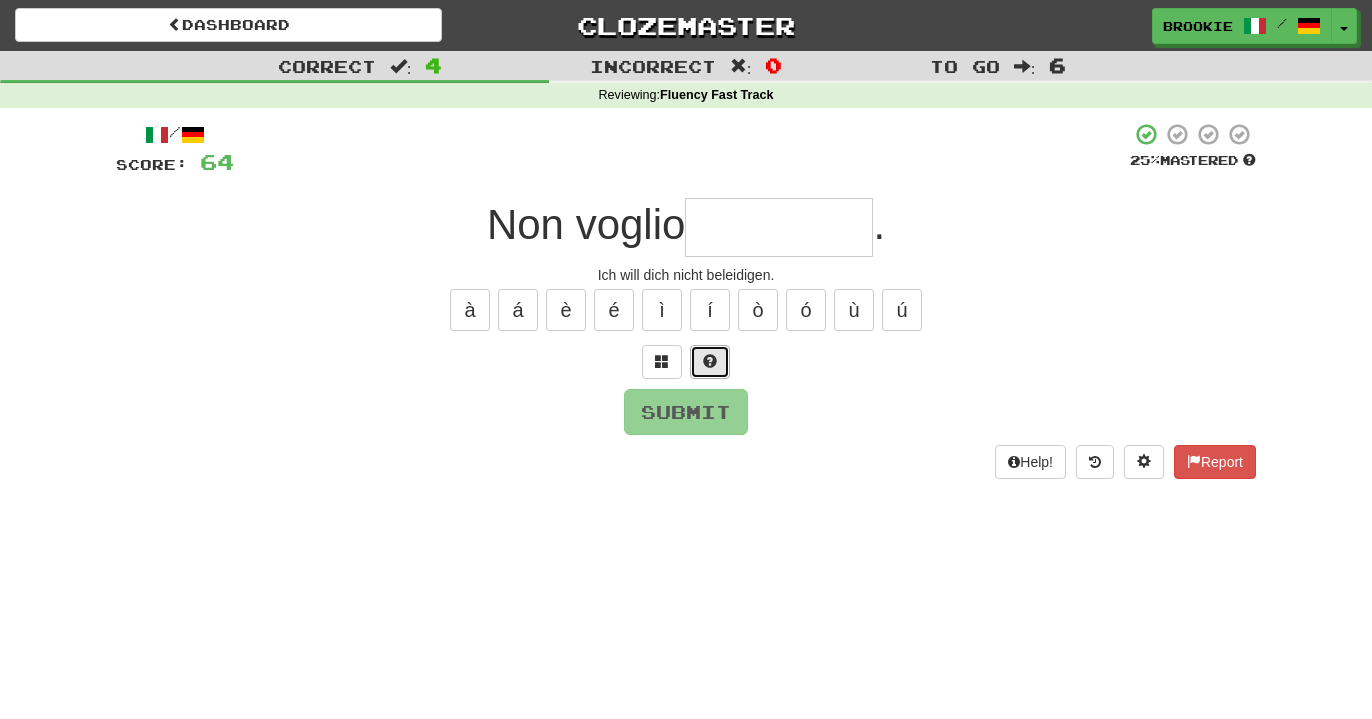 click at bounding box center (710, 361) 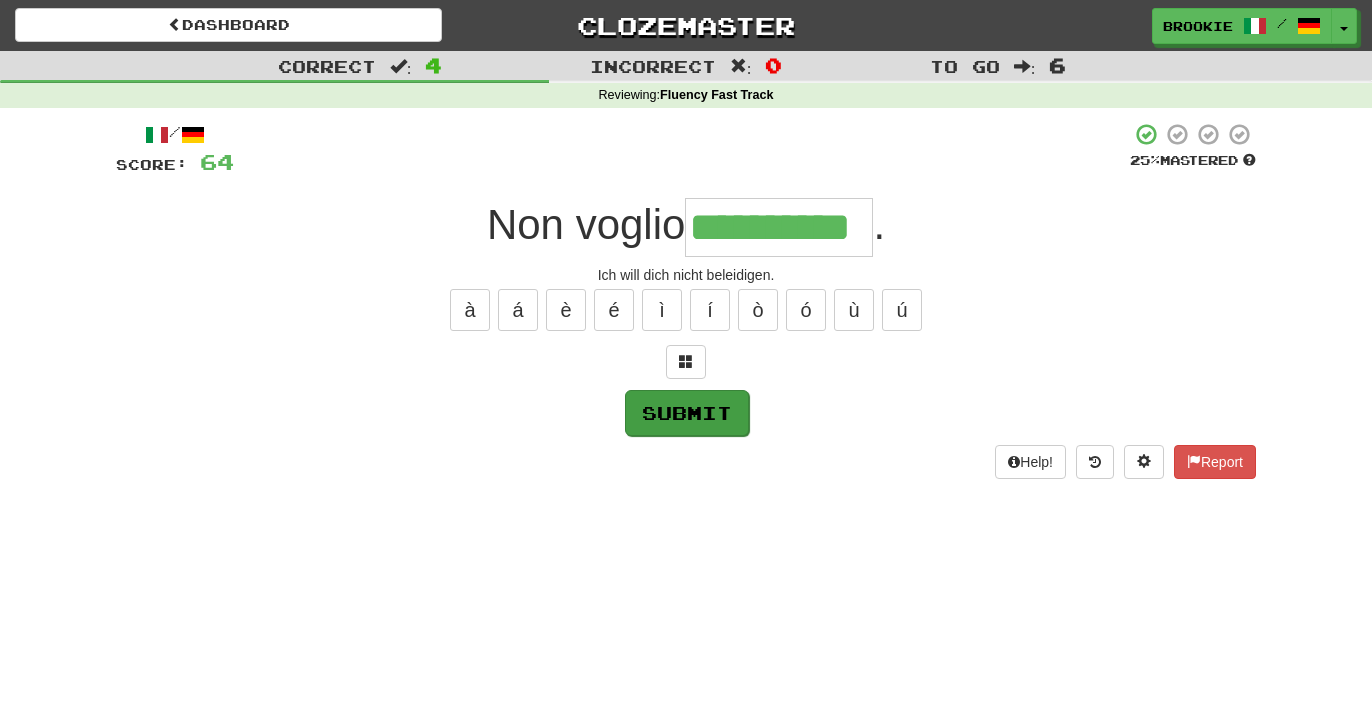 type on "**********" 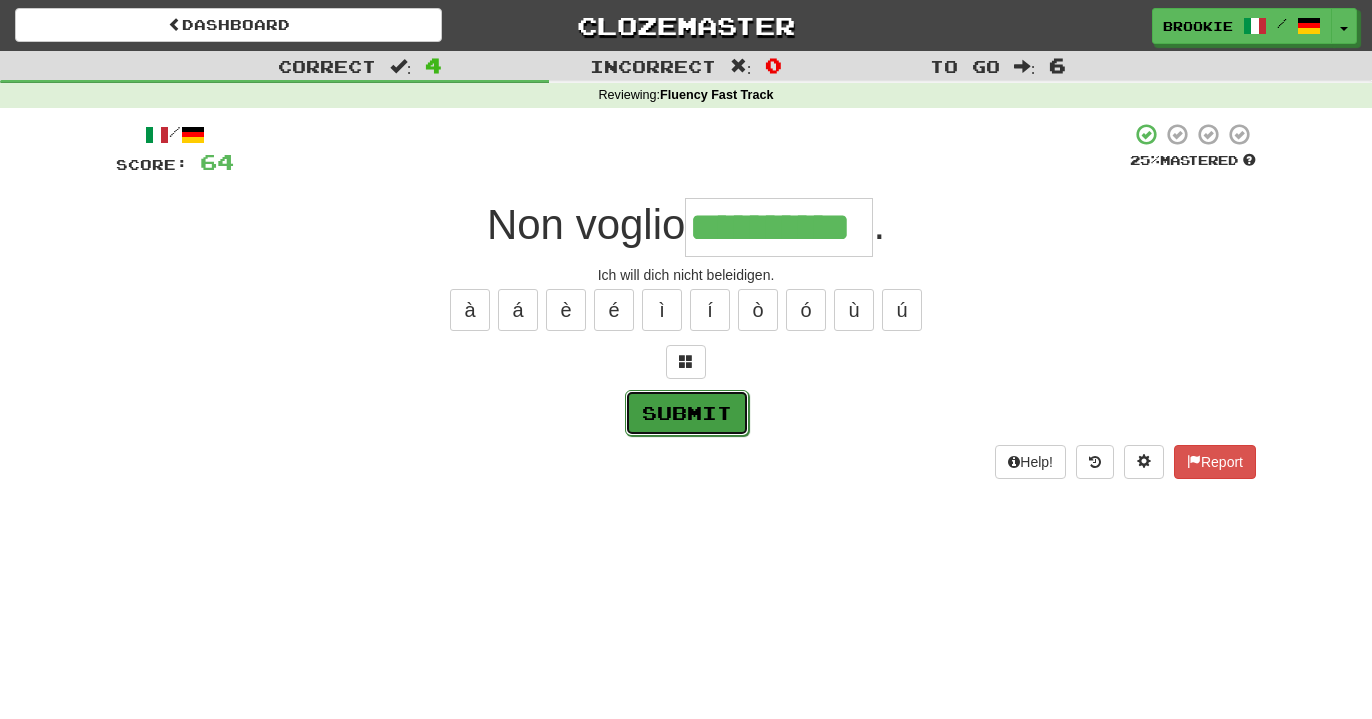 click on "Submit" at bounding box center [687, 413] 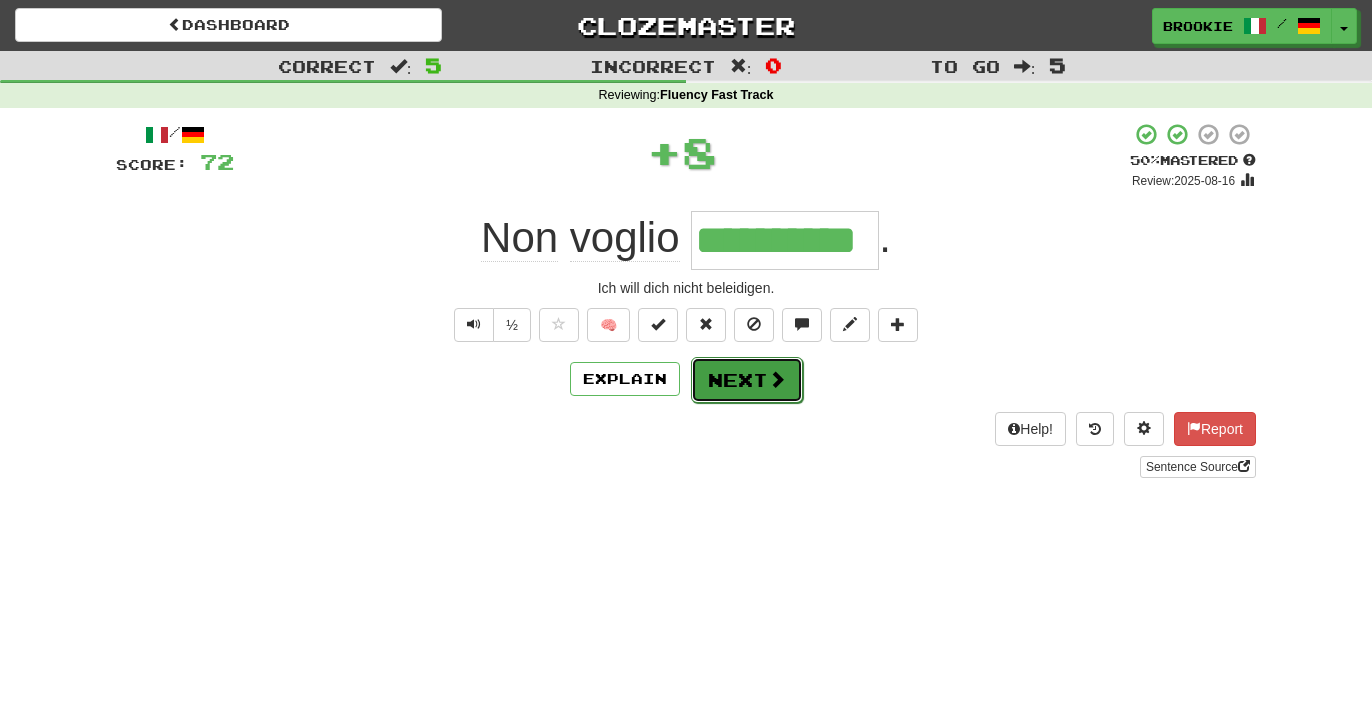 click at bounding box center [777, 379] 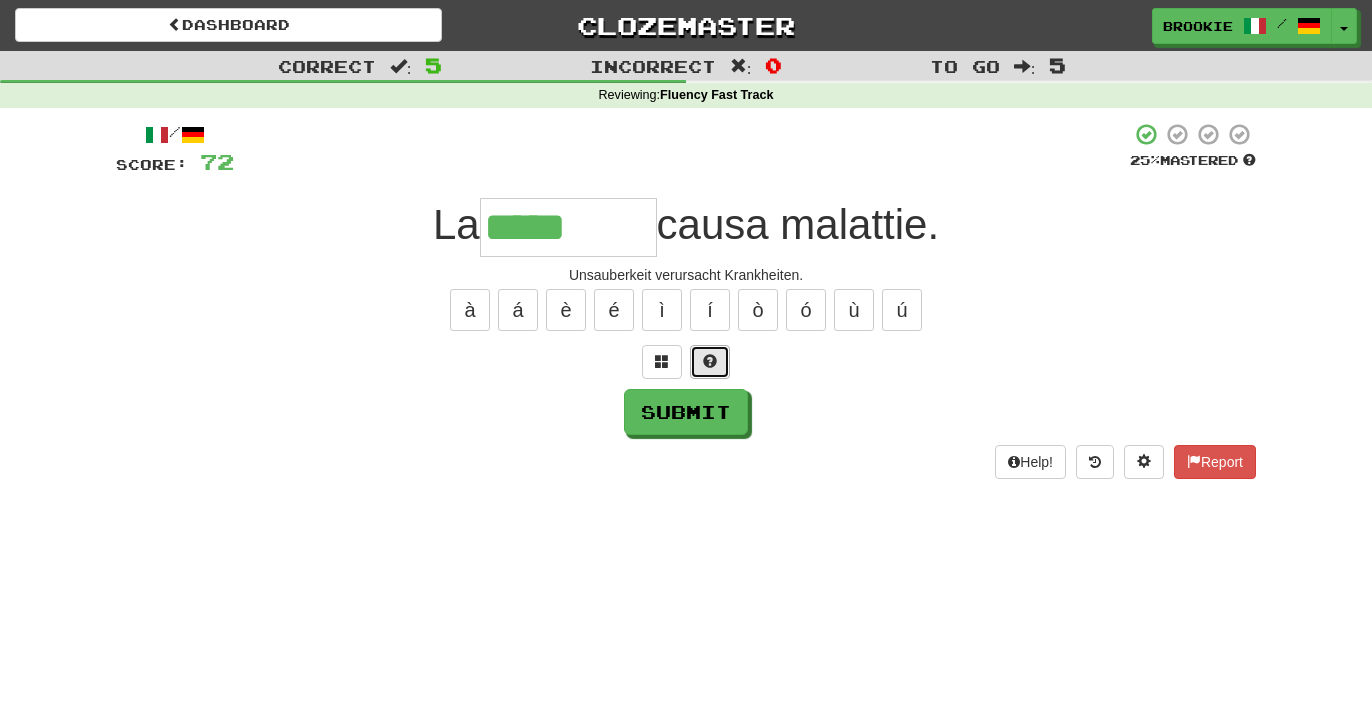 click at bounding box center [710, 361] 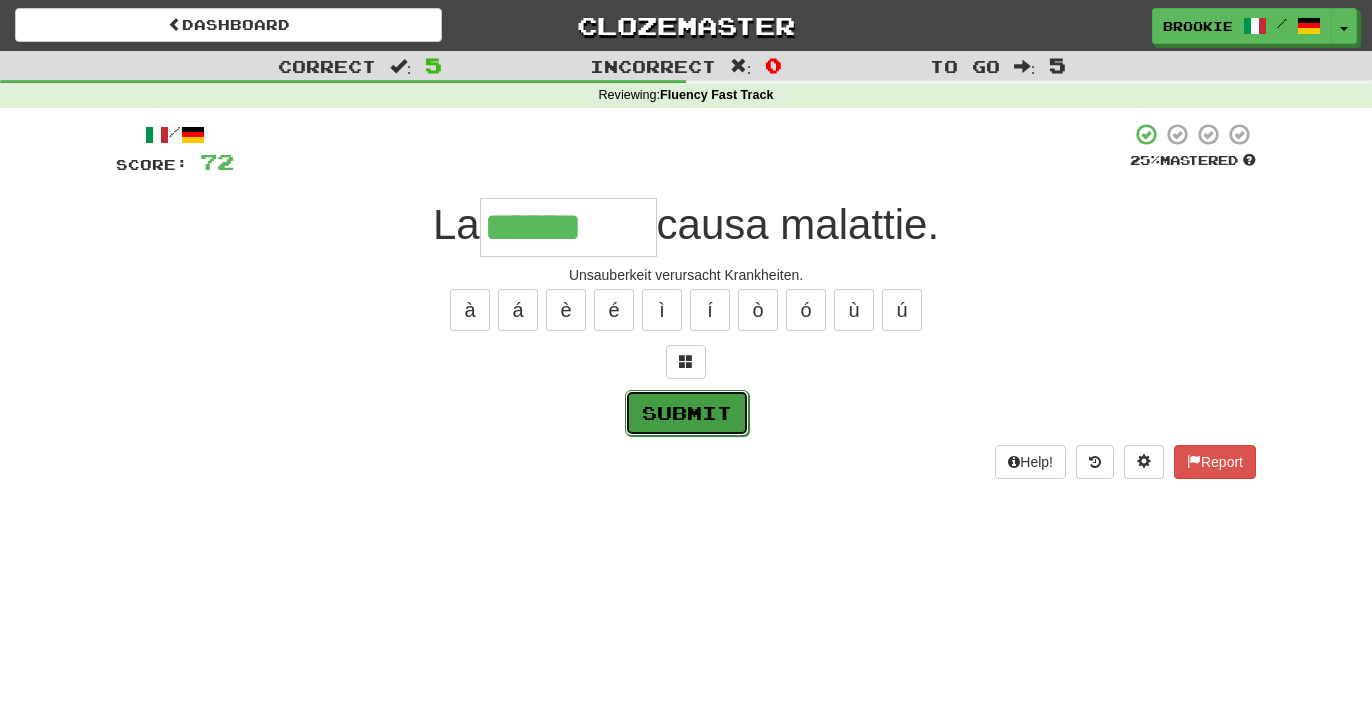 click on "Submit" at bounding box center (687, 413) 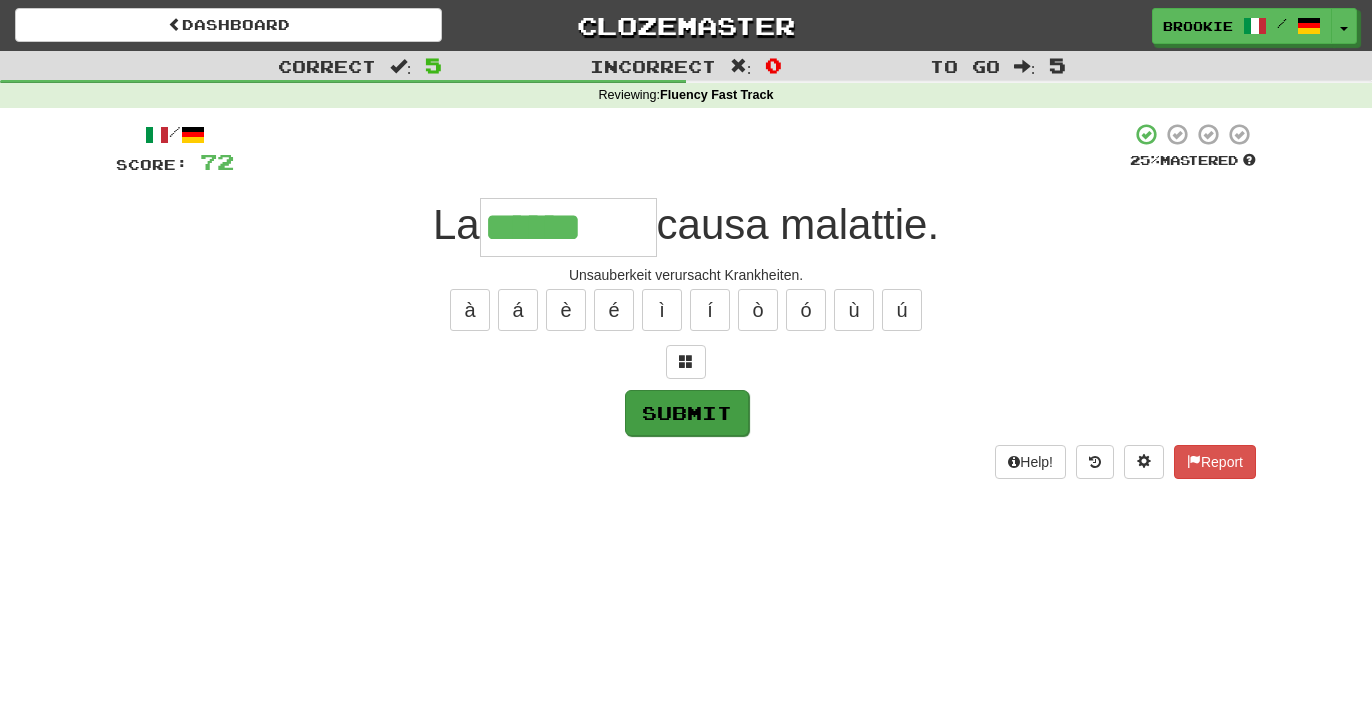 type on "*********" 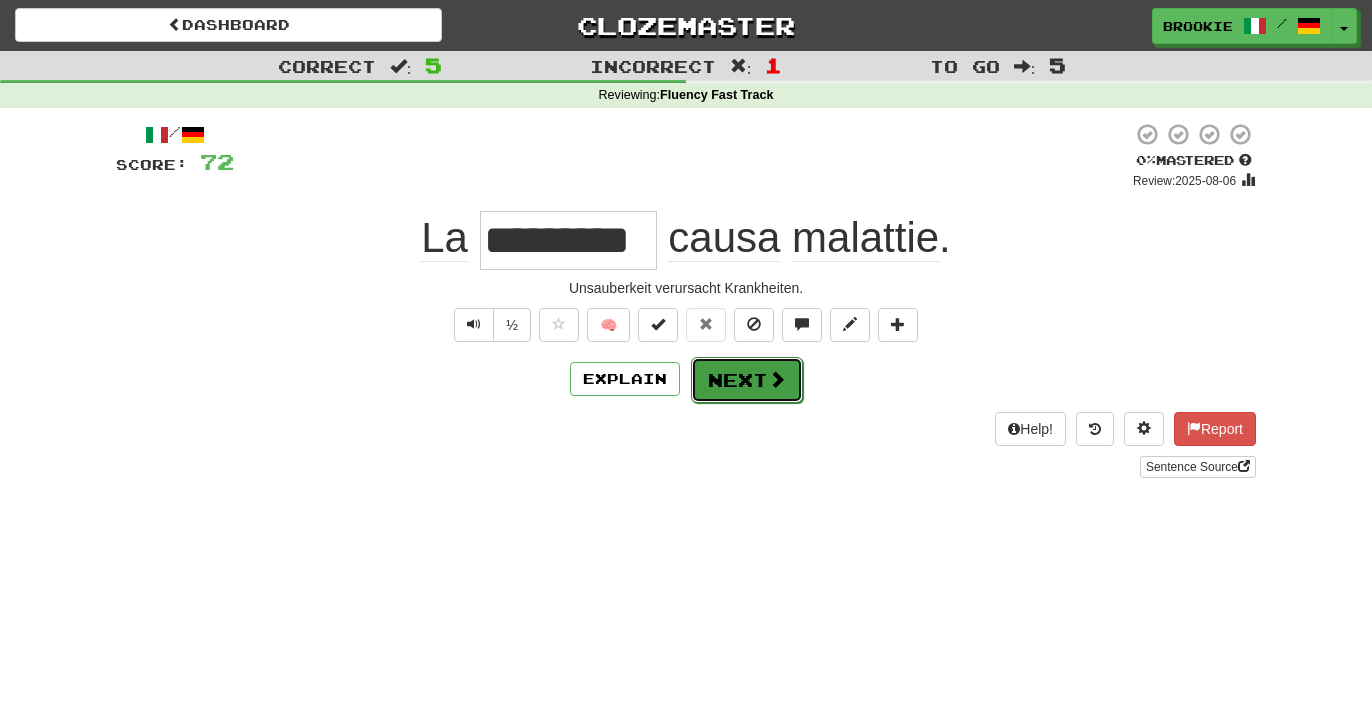 click on "Next" at bounding box center [747, 380] 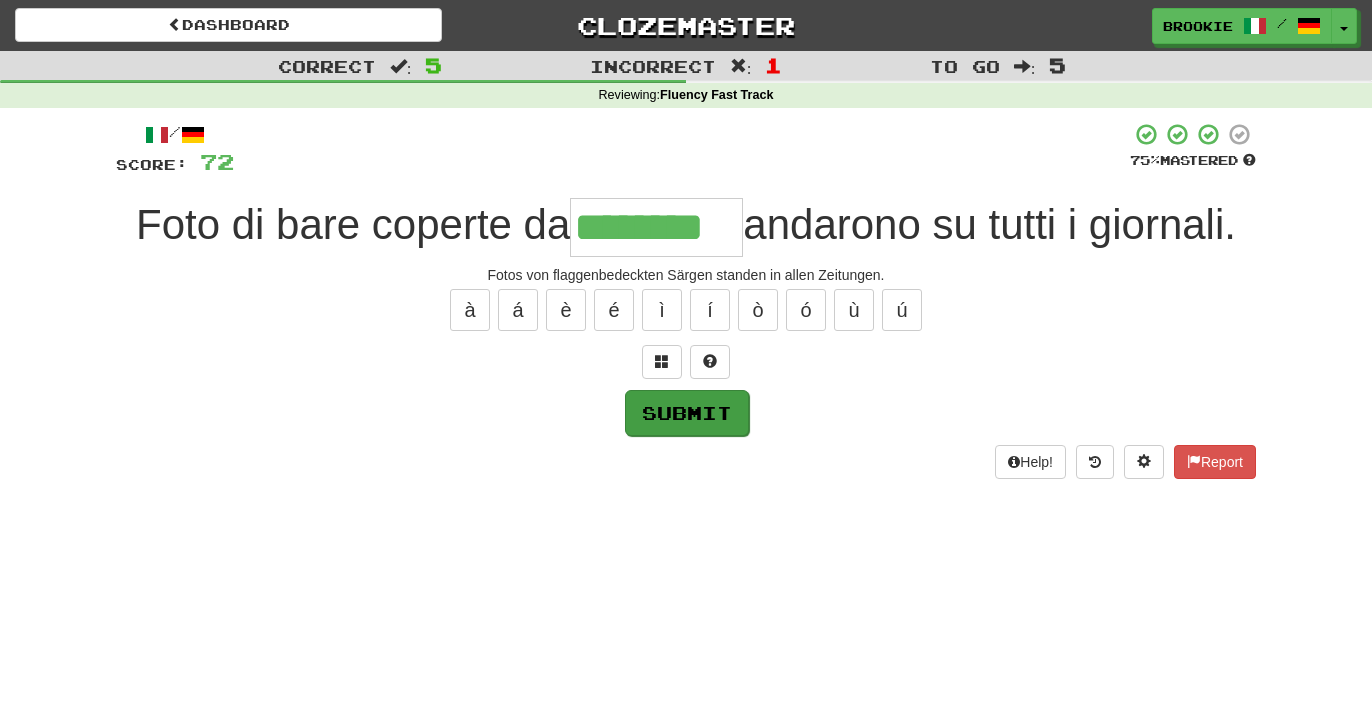 type on "********" 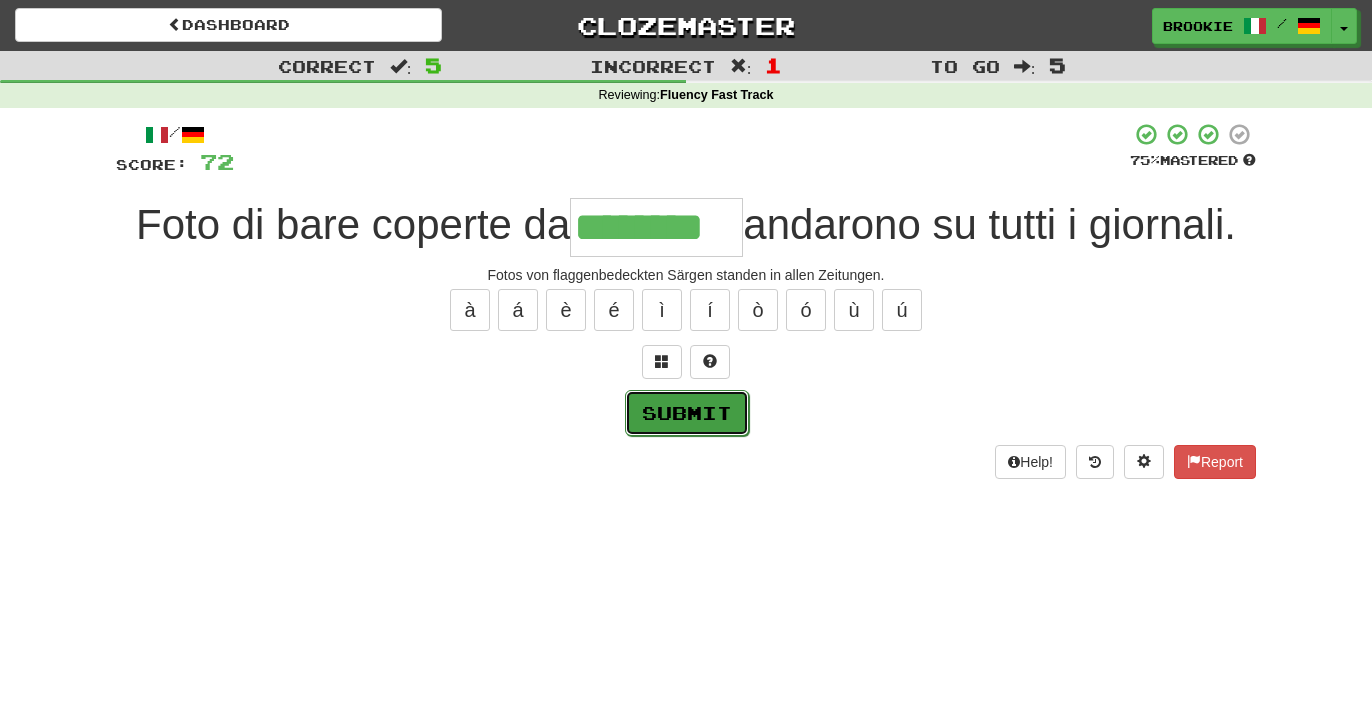 click on "Submit" at bounding box center [687, 413] 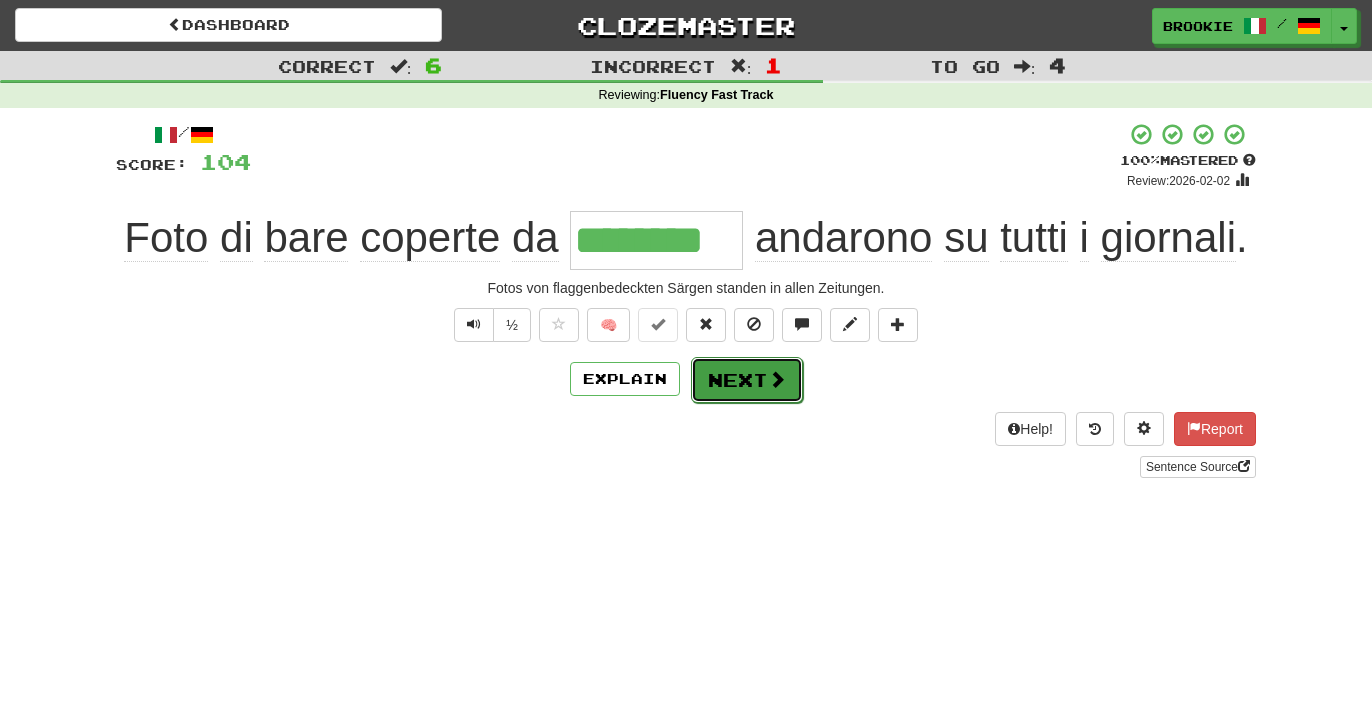 click on "Next" at bounding box center [747, 380] 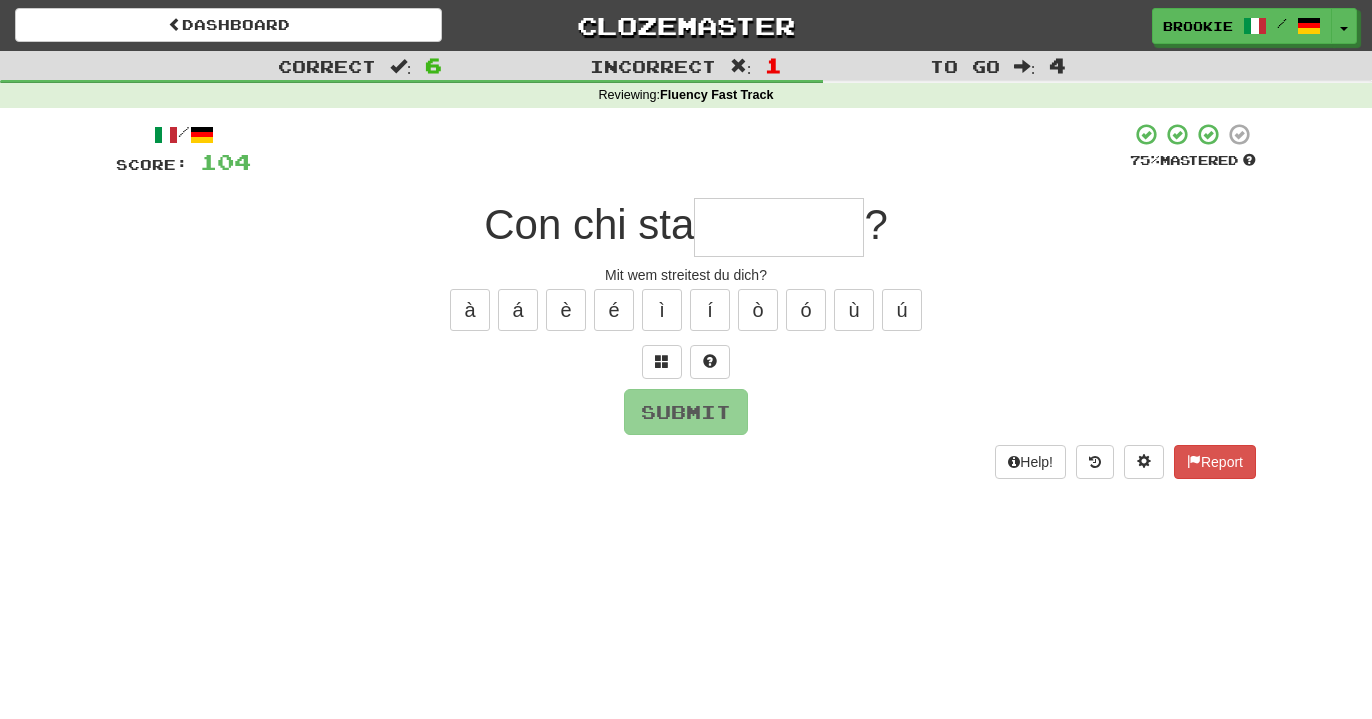 type on "*" 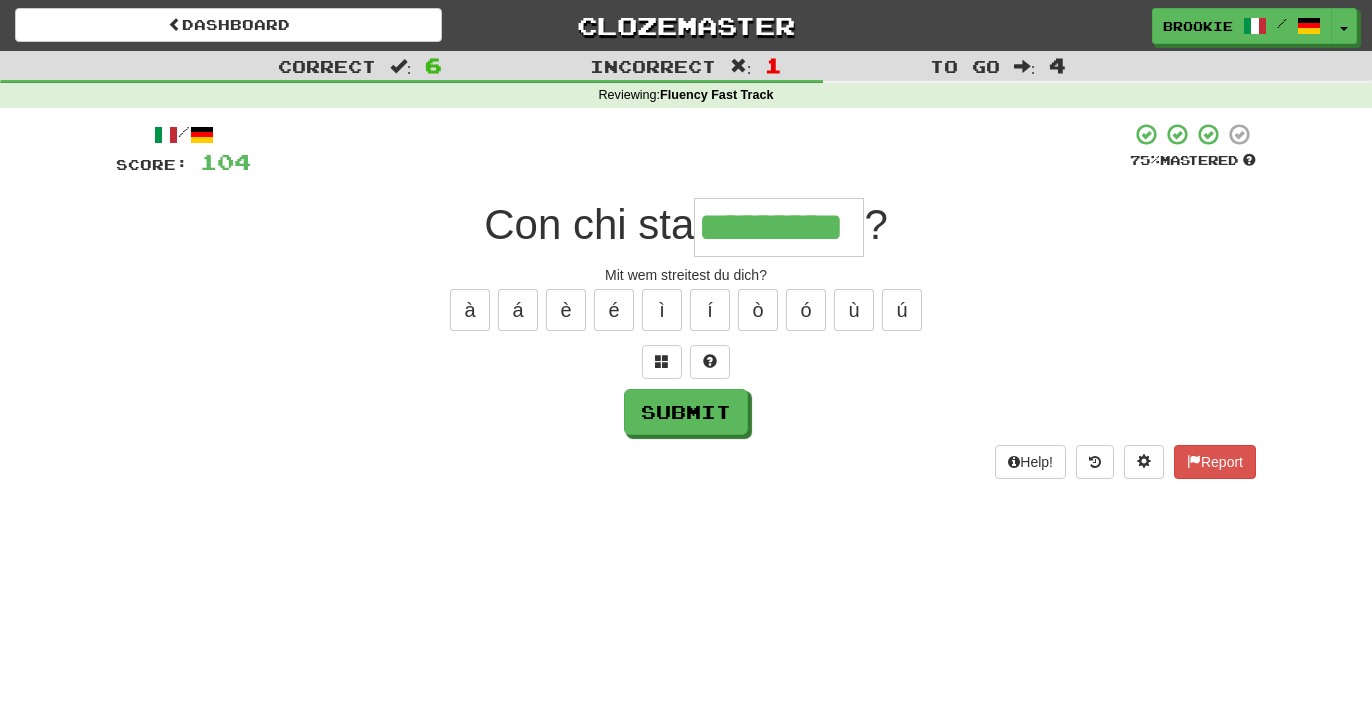 type on "*********" 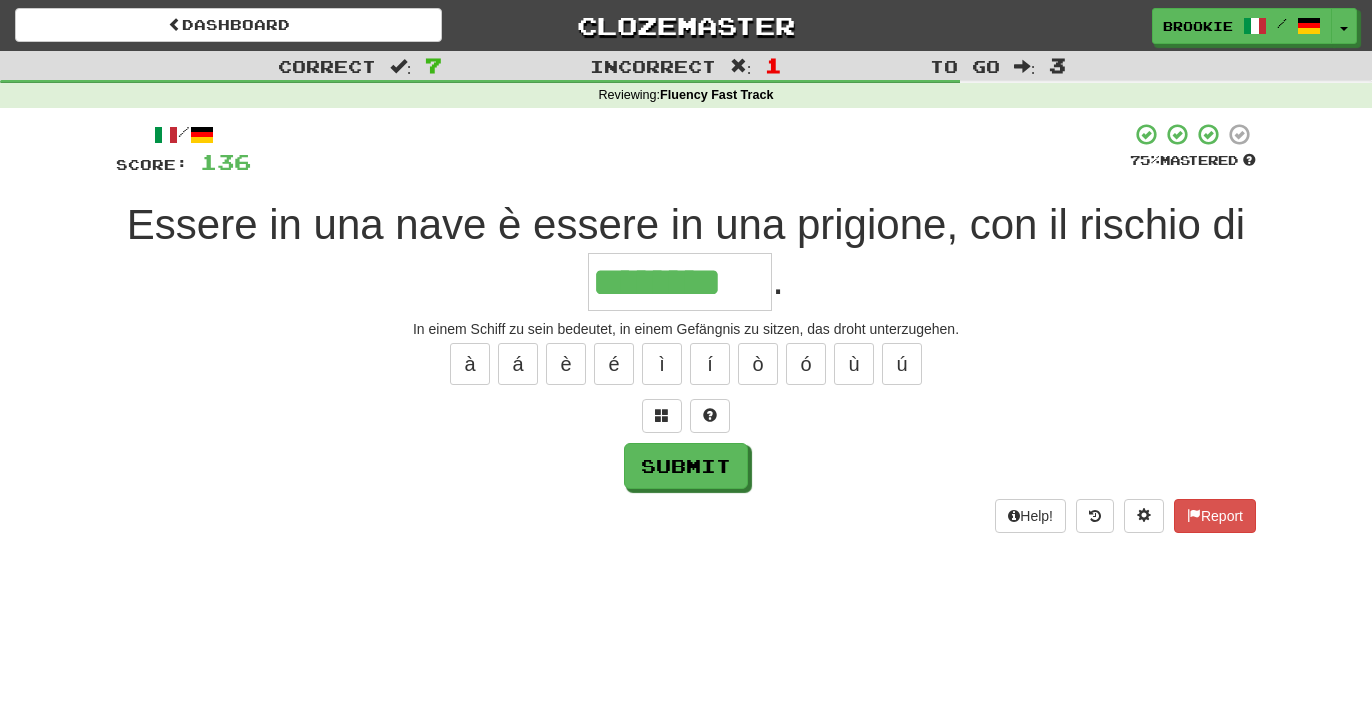 type on "********" 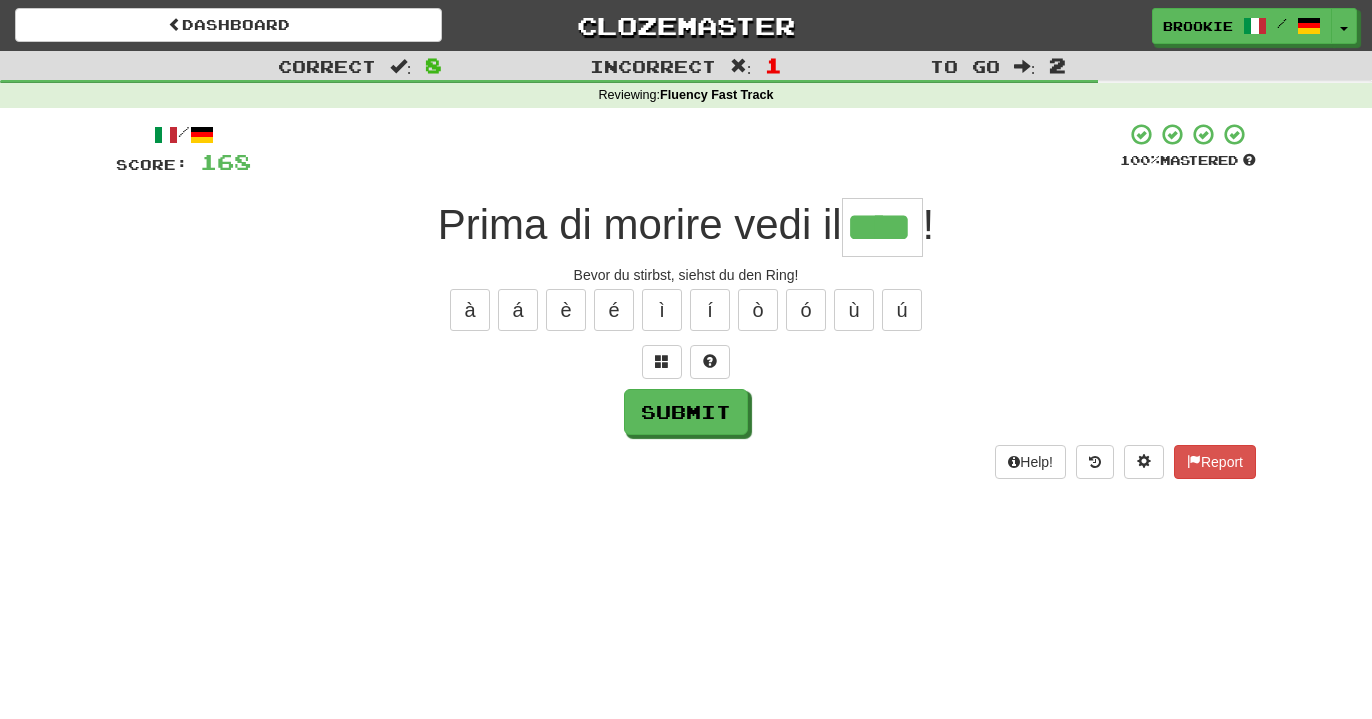 type on "****" 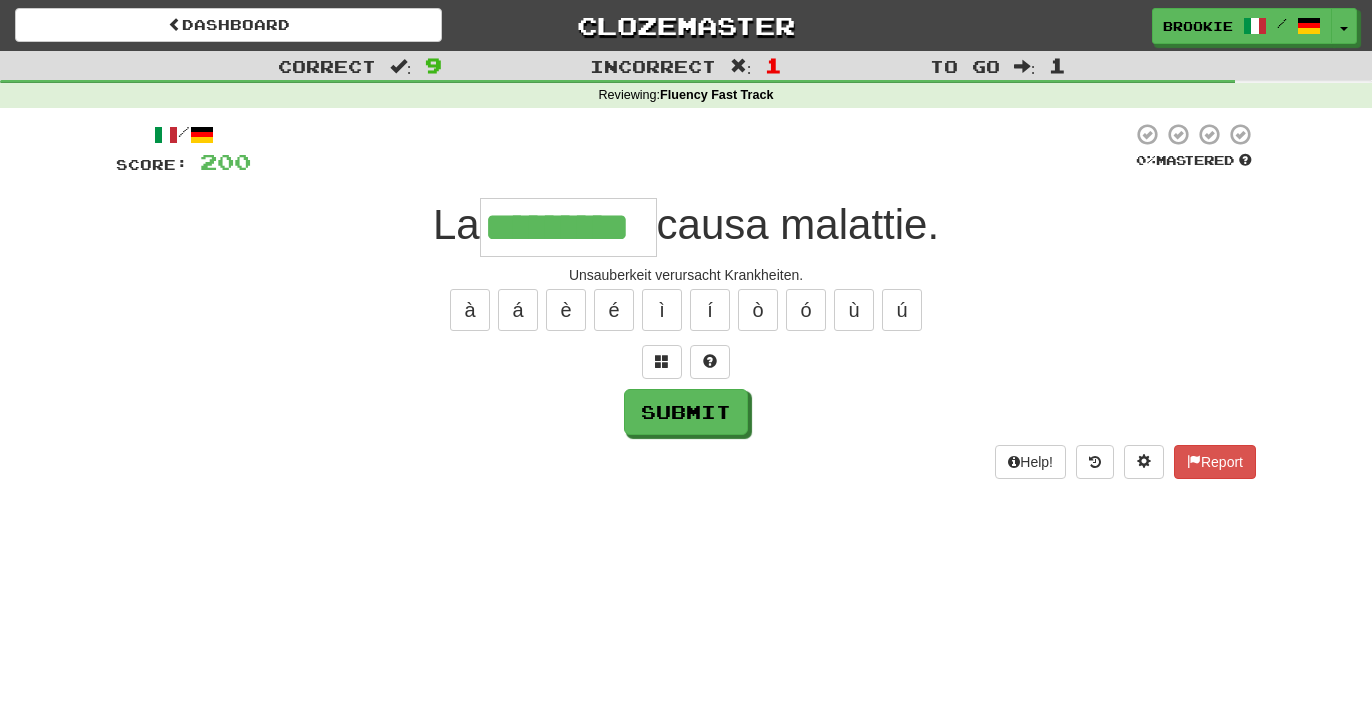 type on "*********" 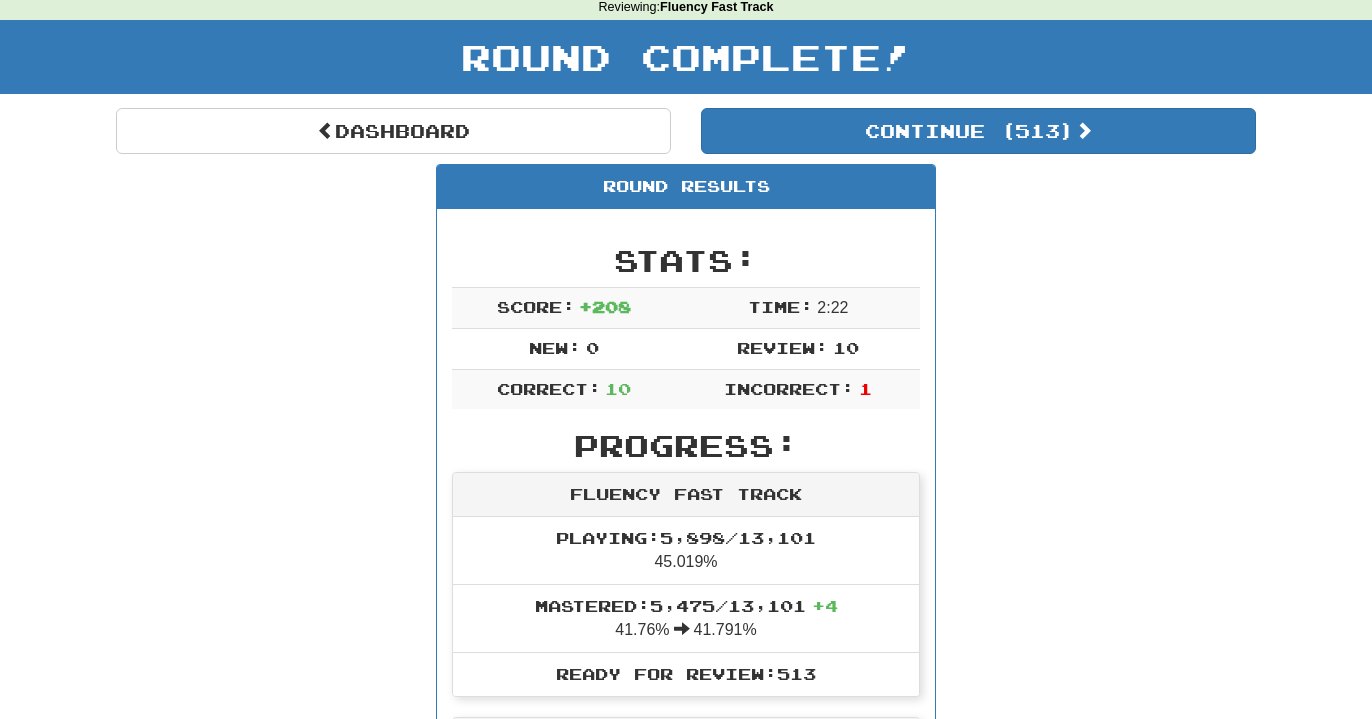 scroll, scrollTop: 90, scrollLeft: 0, axis: vertical 